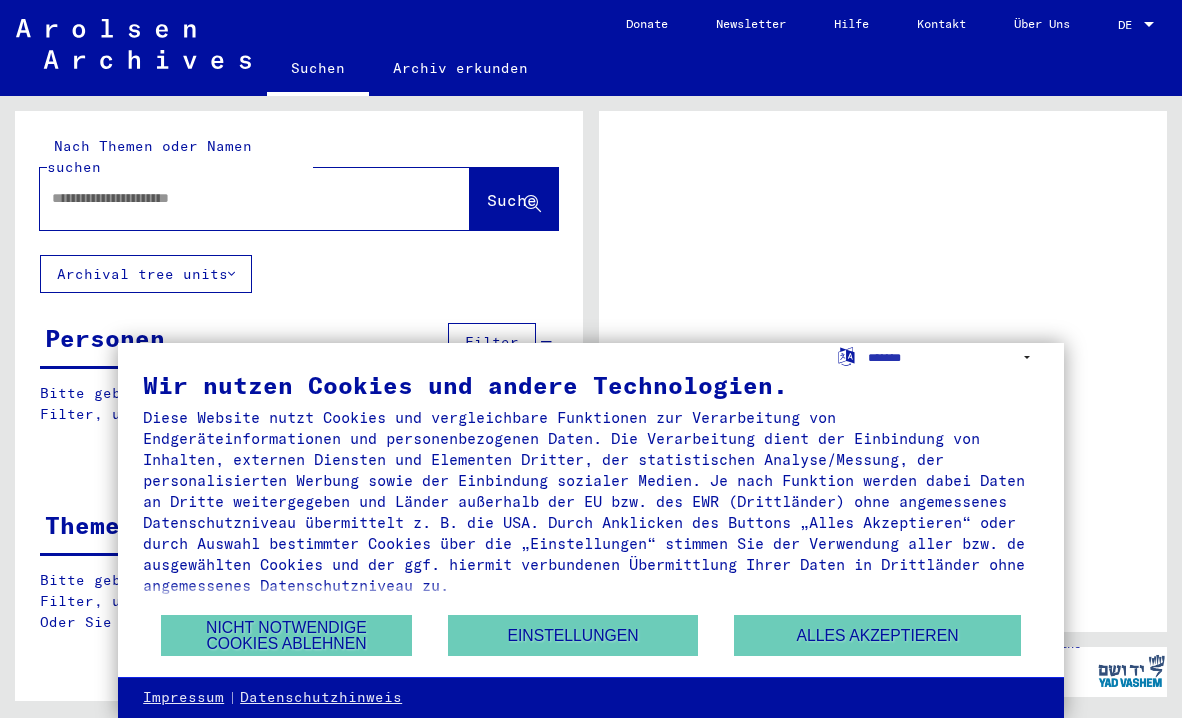 scroll, scrollTop: 0, scrollLeft: 0, axis: both 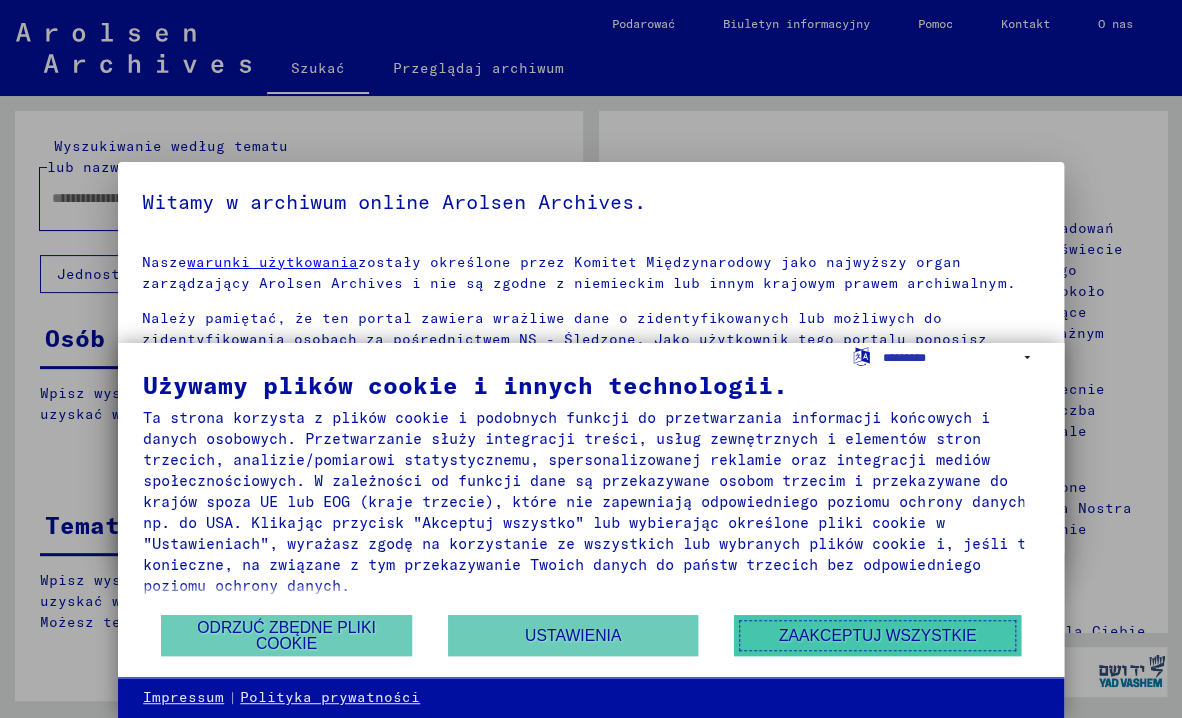 click on "Zaakceptuj wszystkie" at bounding box center (877, 635) 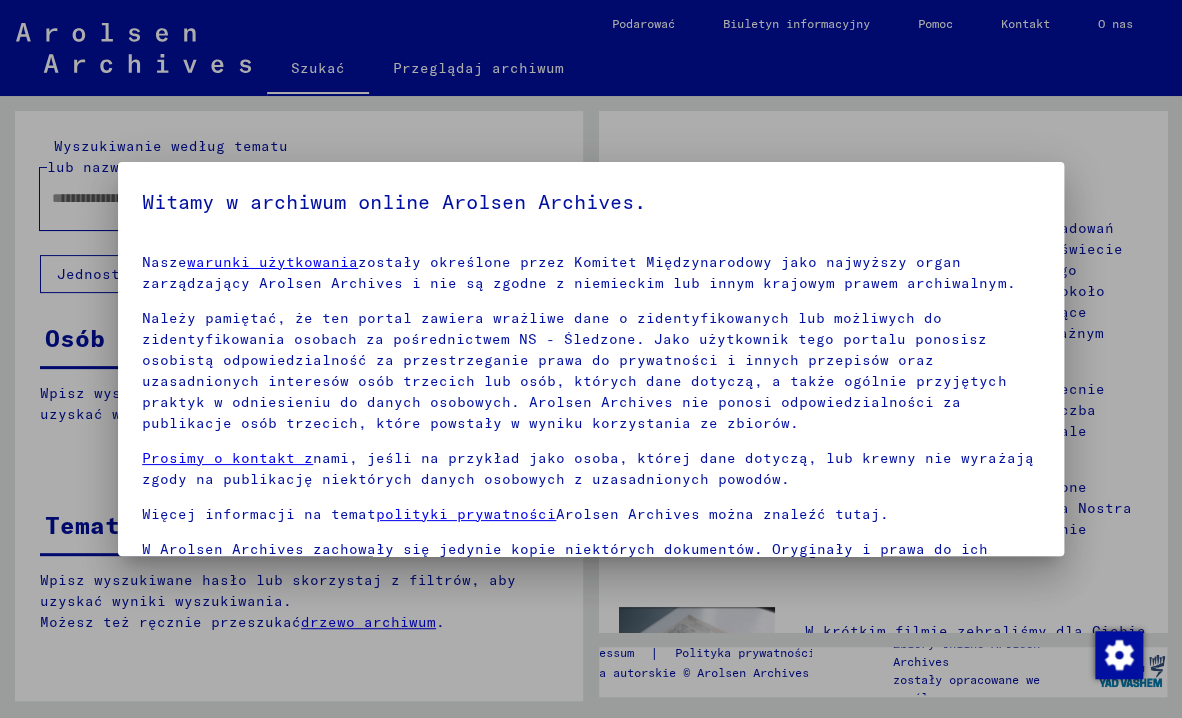 scroll, scrollTop: 172, scrollLeft: 0, axis: vertical 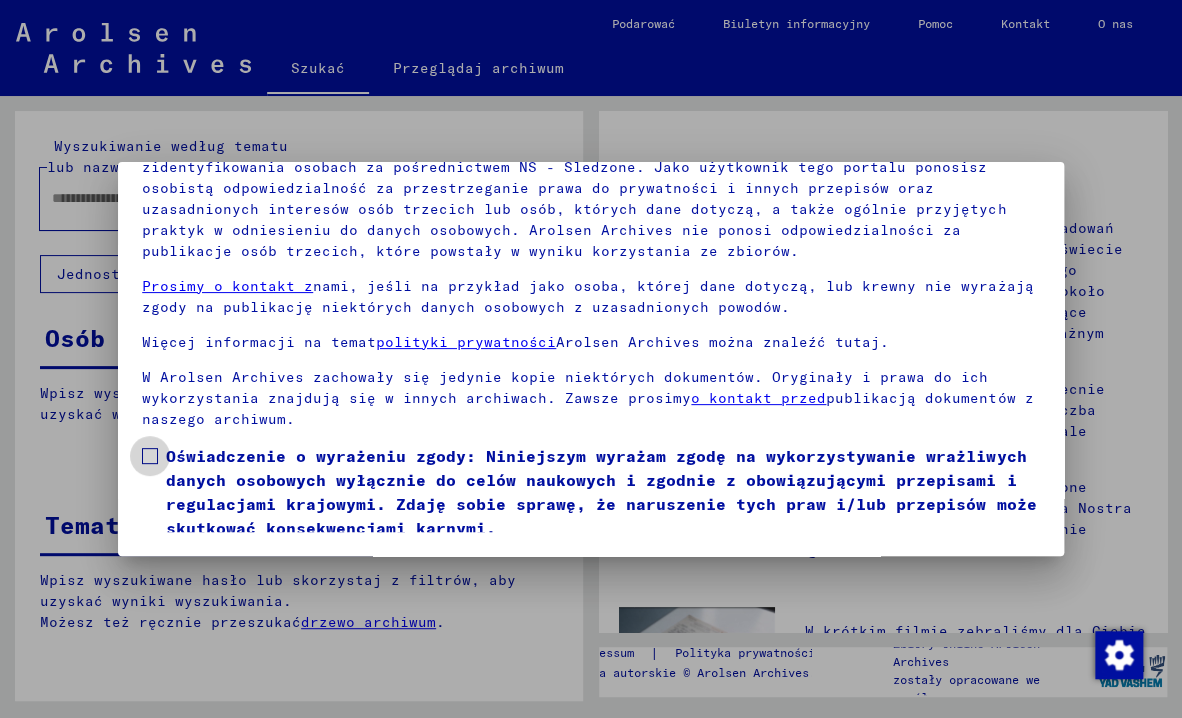 click at bounding box center (150, 456) 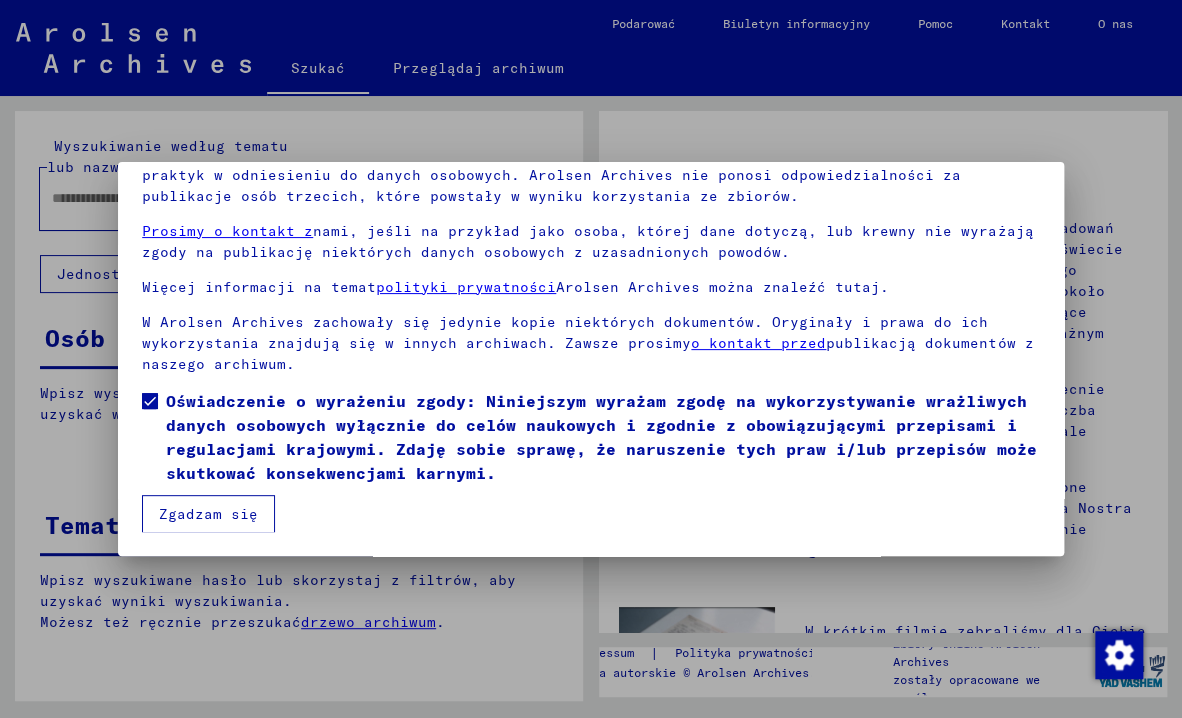 scroll, scrollTop: 120, scrollLeft: 0, axis: vertical 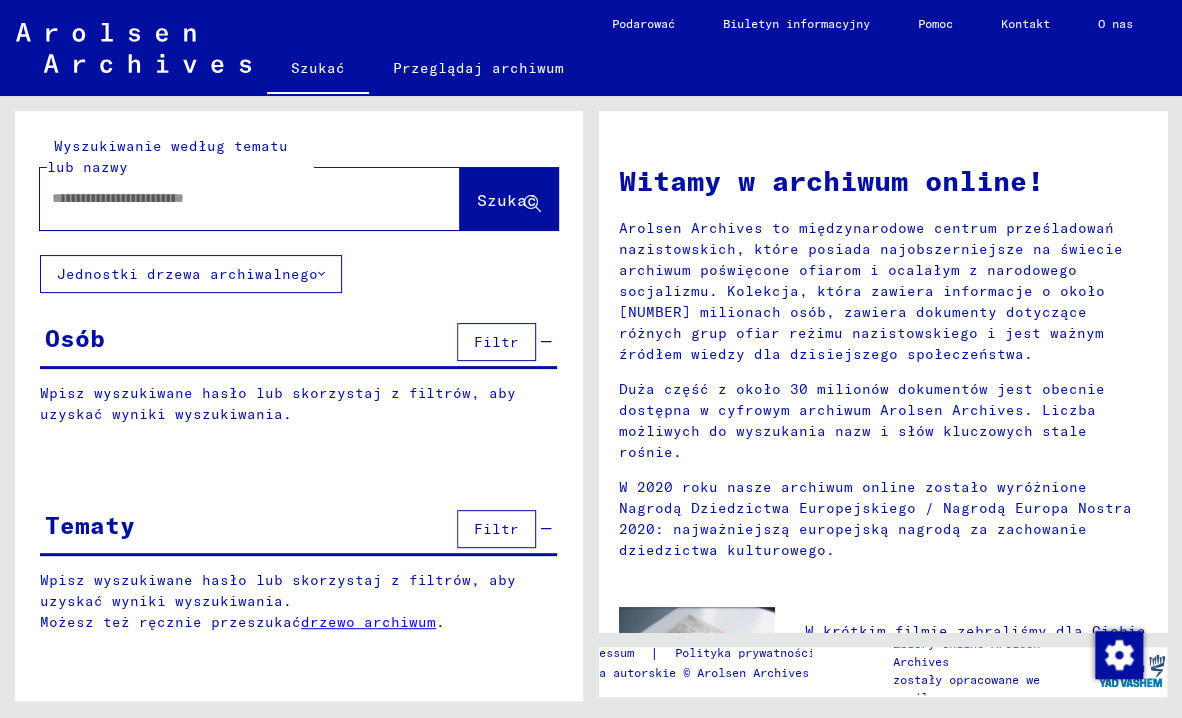 click at bounding box center [226, 198] 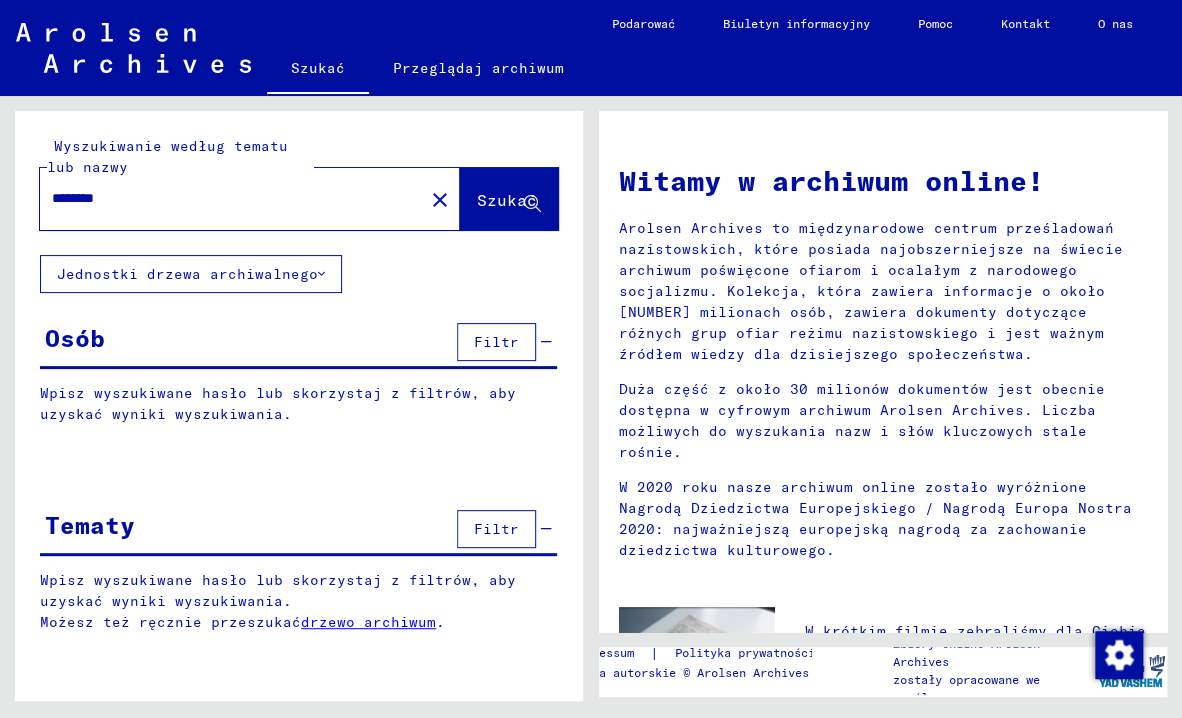 click on "********" at bounding box center [226, 198] 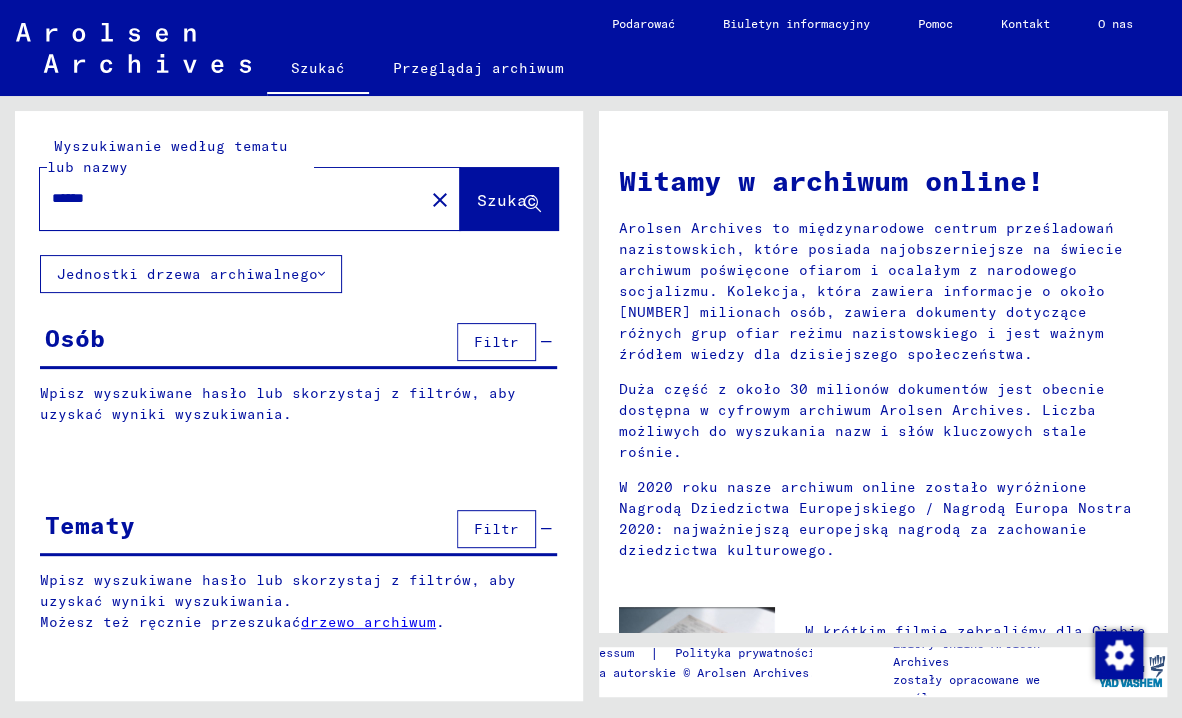 click on "******" at bounding box center (226, 198) 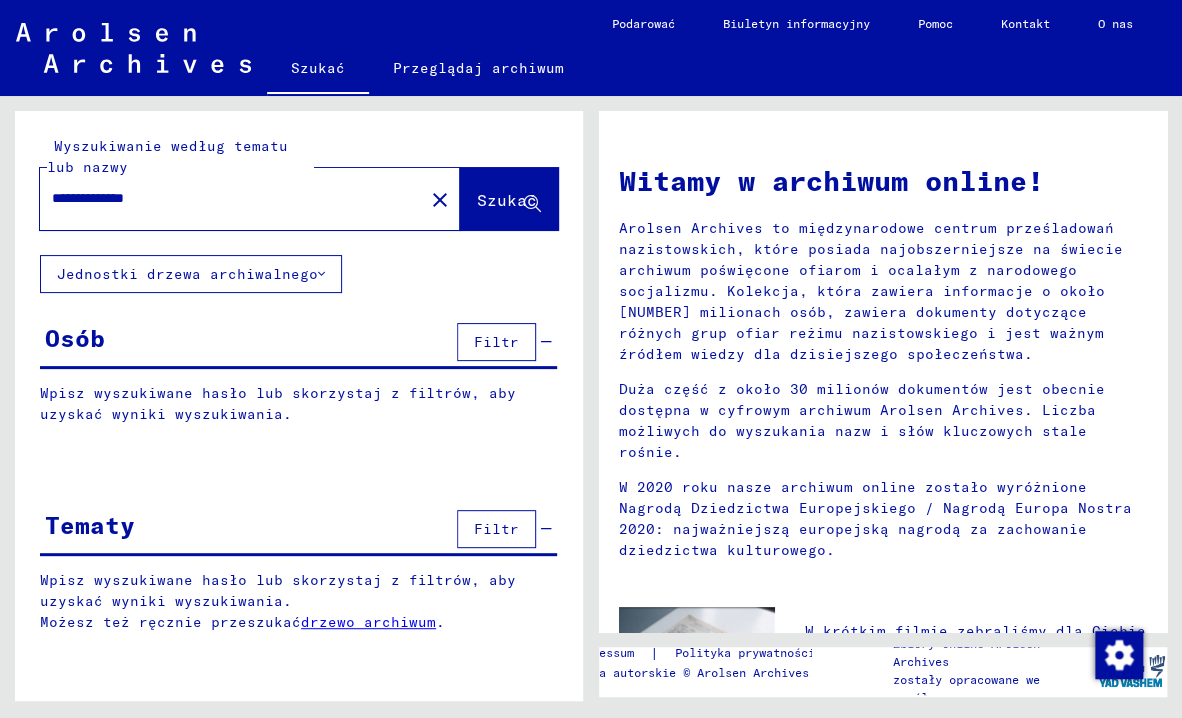 type on "**********" 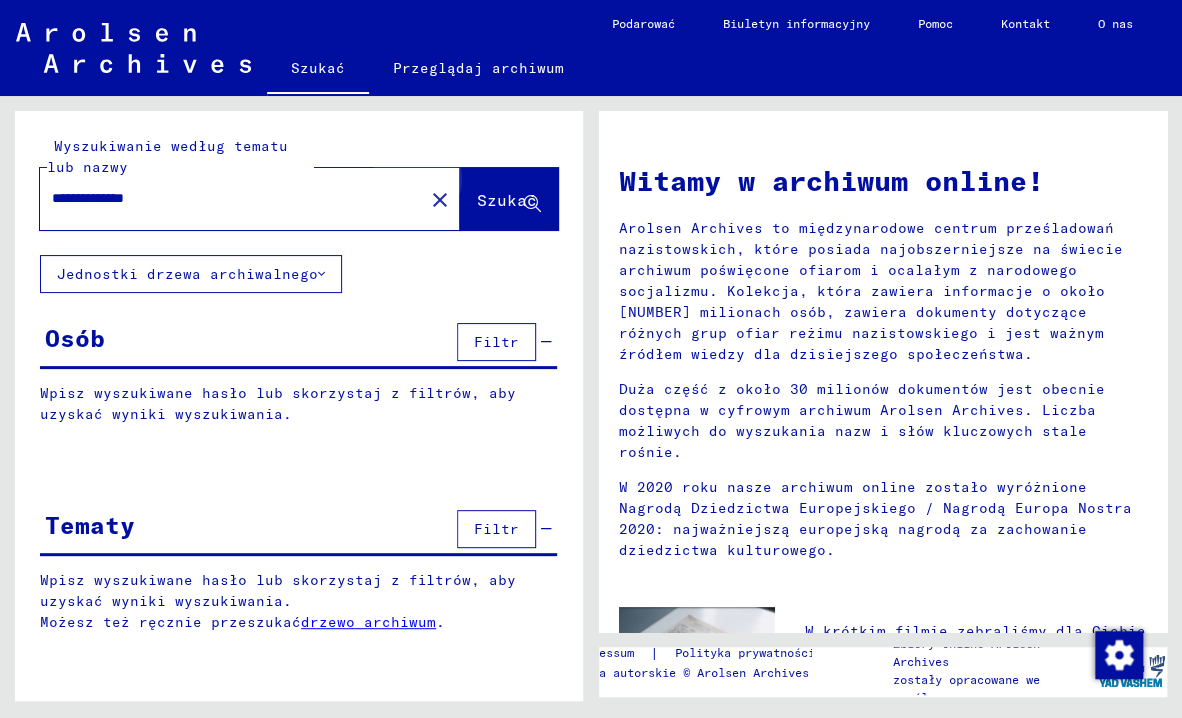 click on "Szukać" 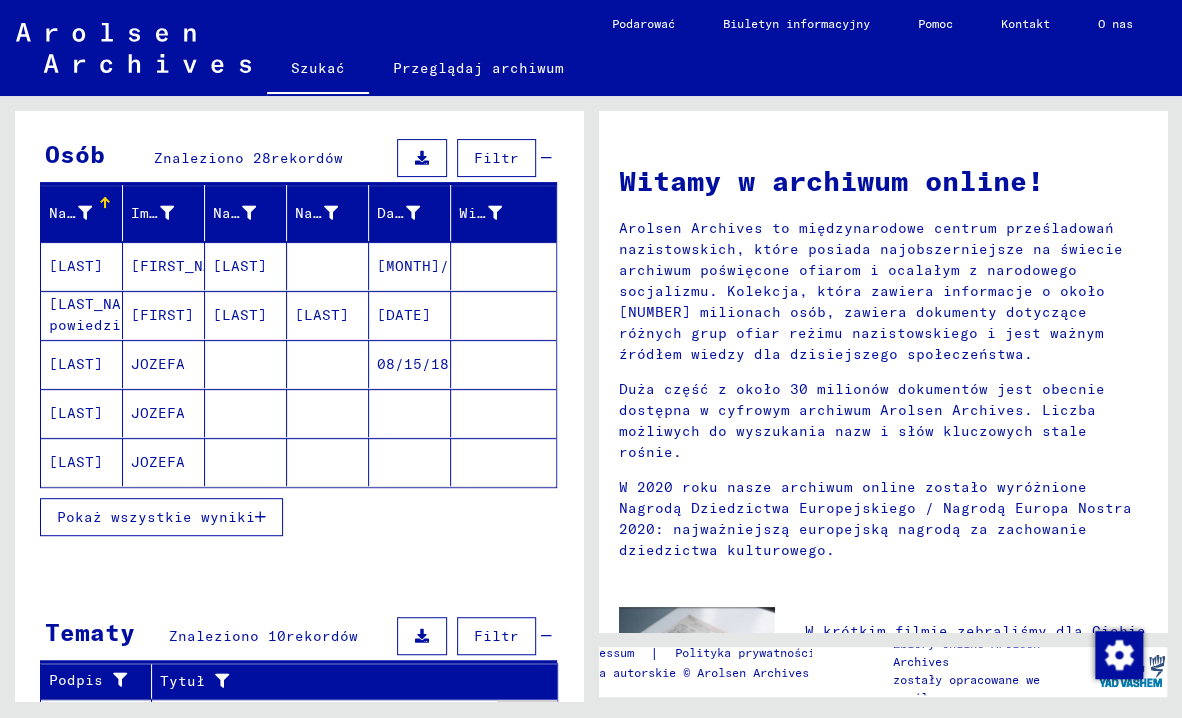 scroll, scrollTop: 186, scrollLeft: 0, axis: vertical 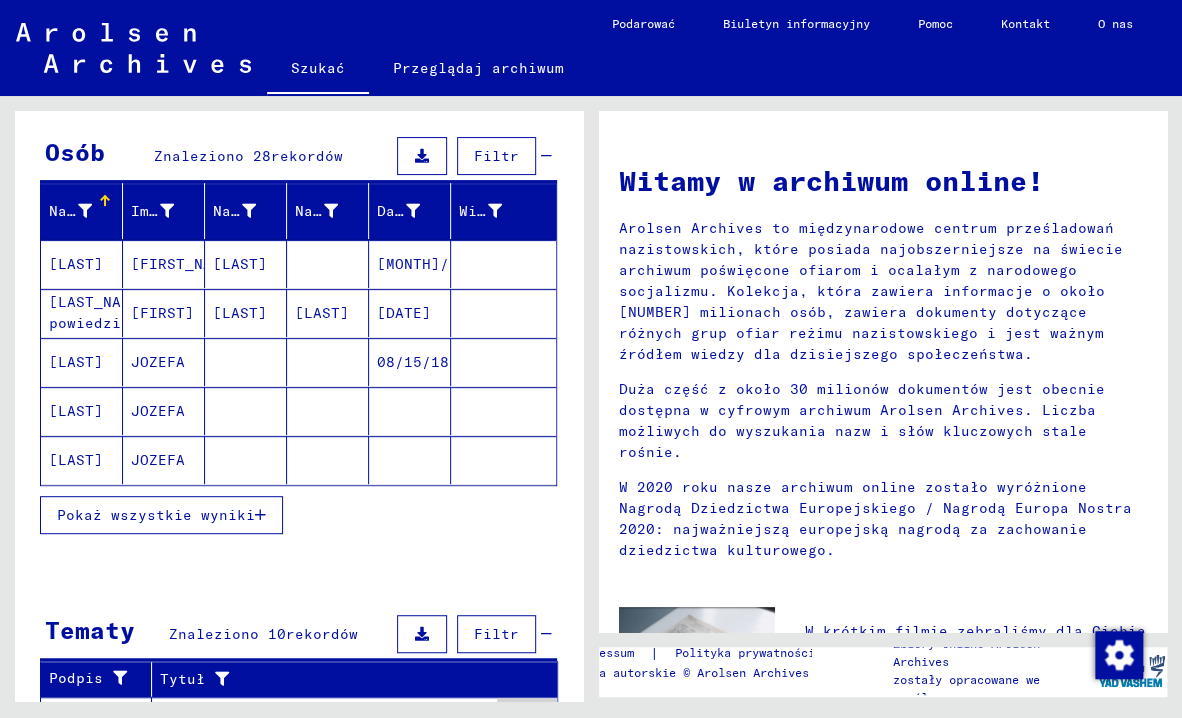 click at bounding box center [260, 515] 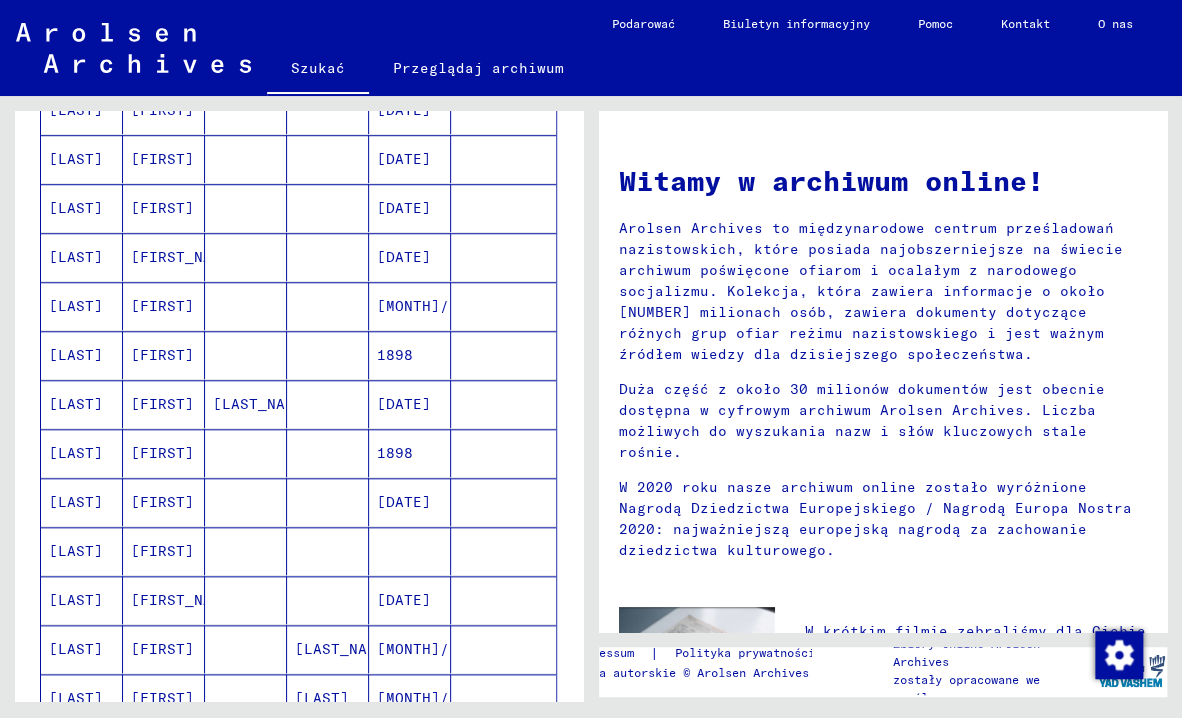 scroll, scrollTop: 586, scrollLeft: 0, axis: vertical 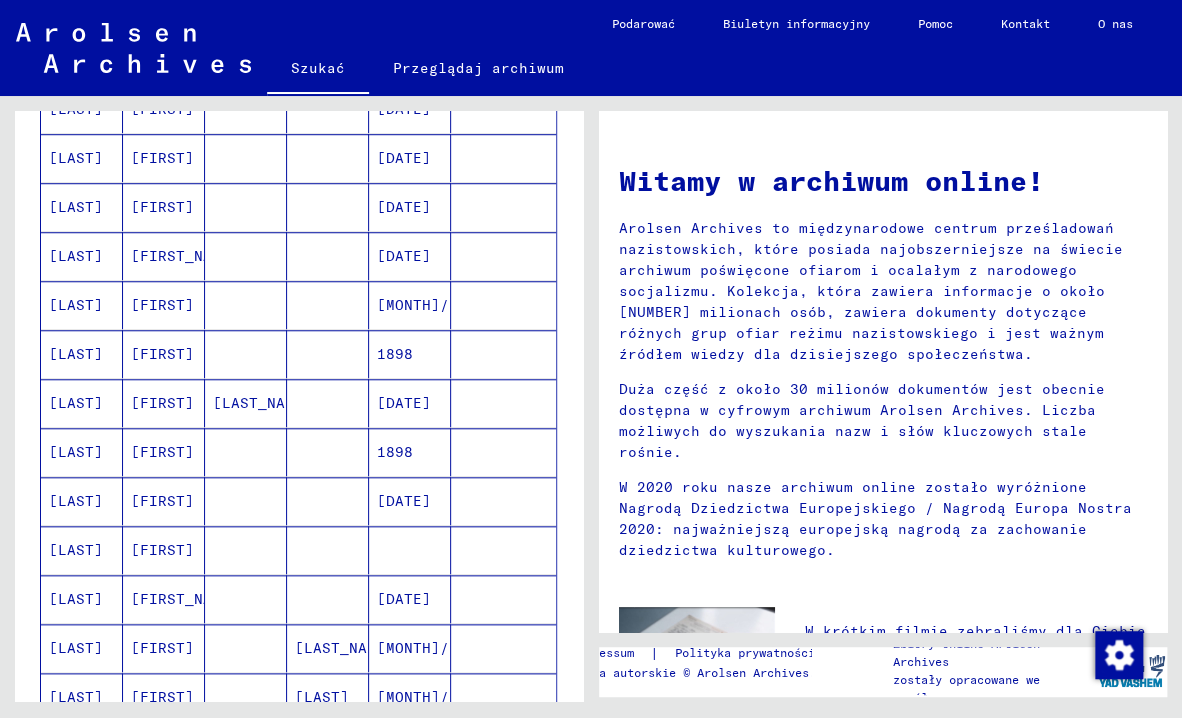 click on "[LAST]" at bounding box center (82, 697) 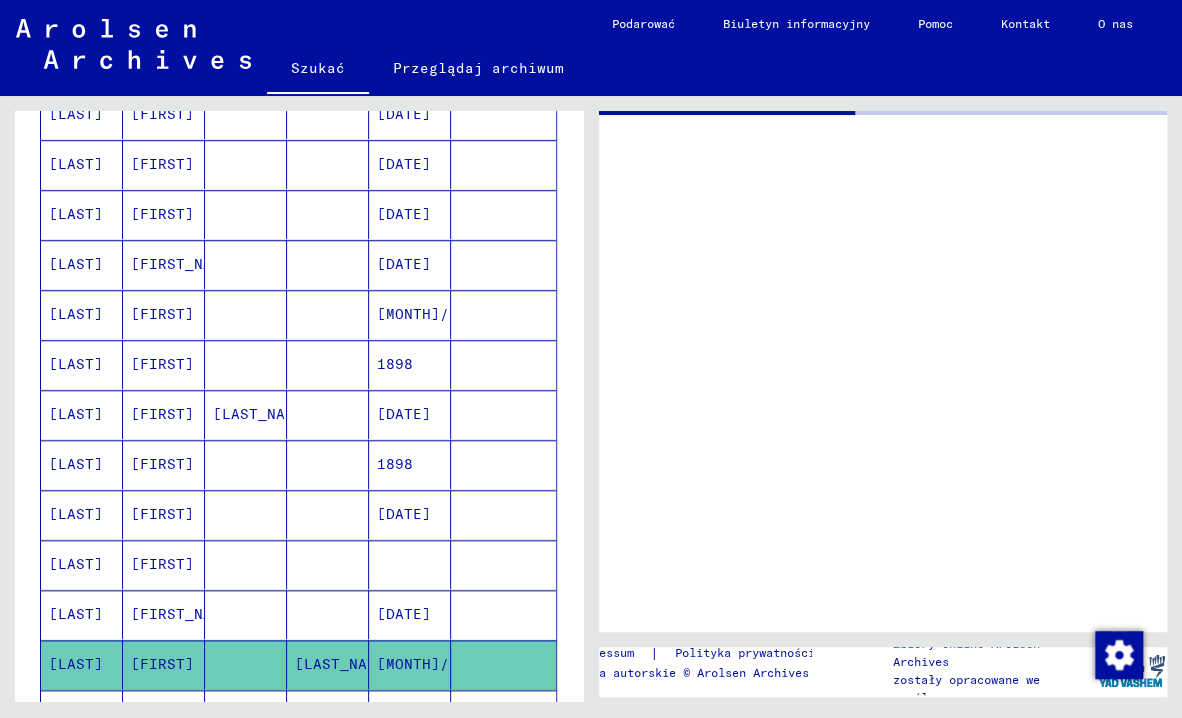scroll, scrollTop: 591, scrollLeft: 0, axis: vertical 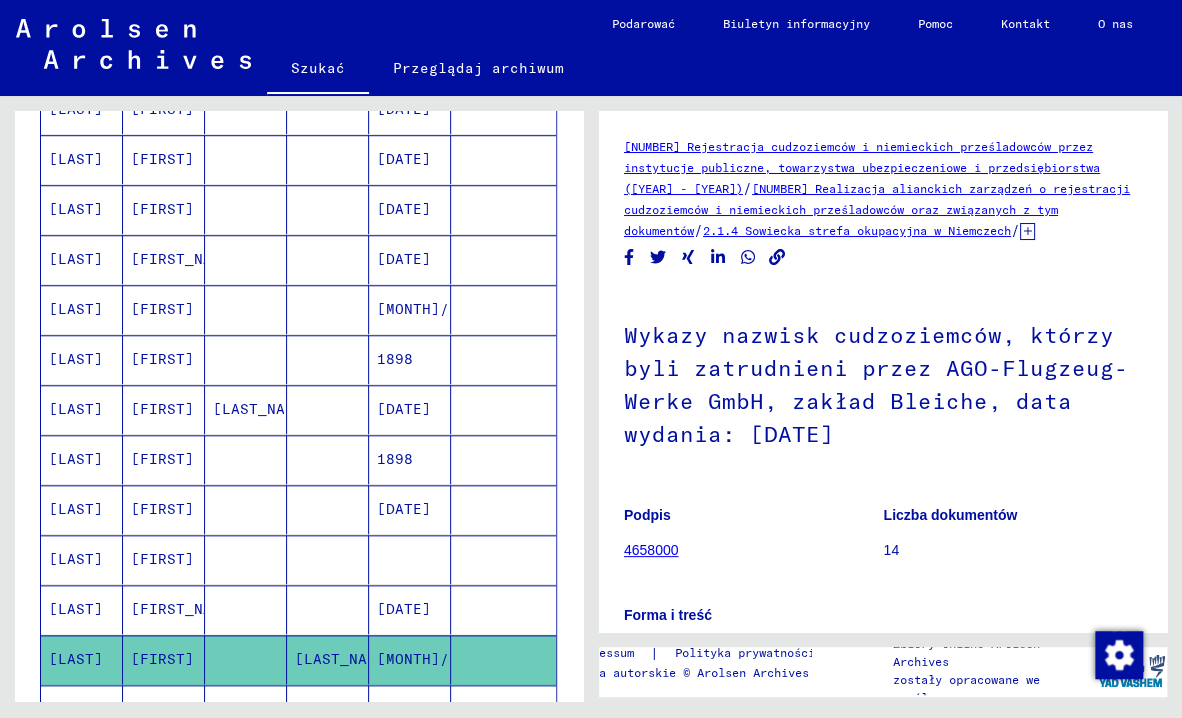 click 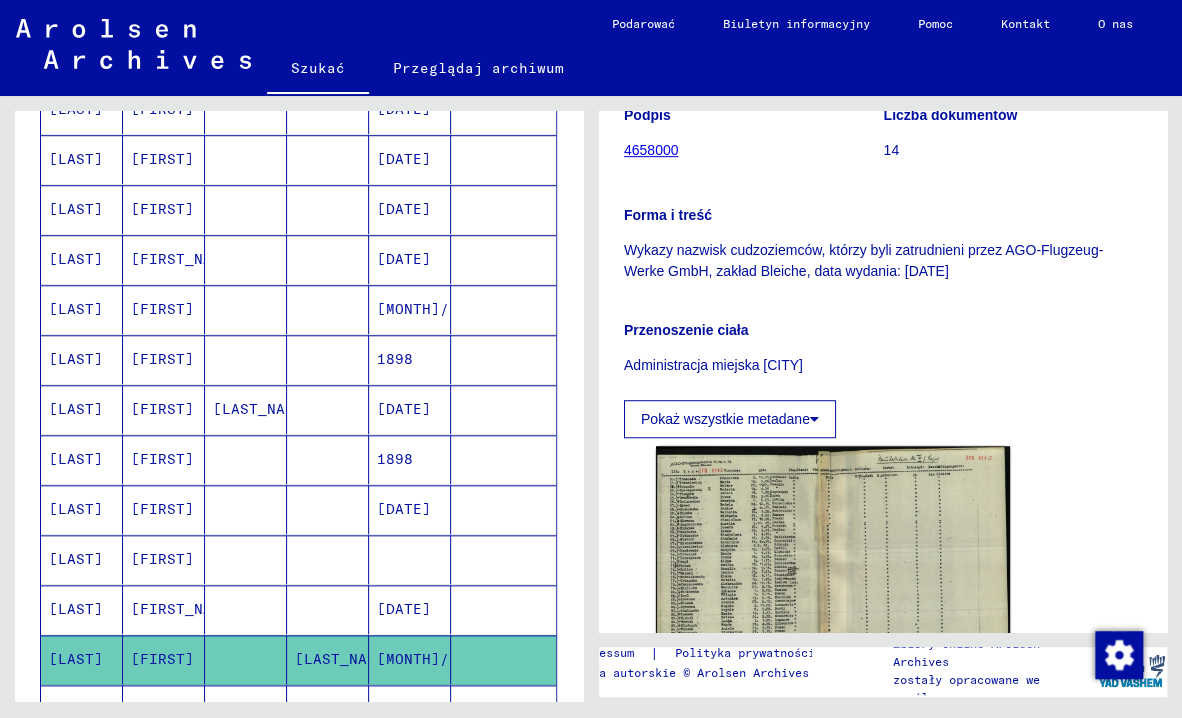 scroll, scrollTop: 393, scrollLeft: 0, axis: vertical 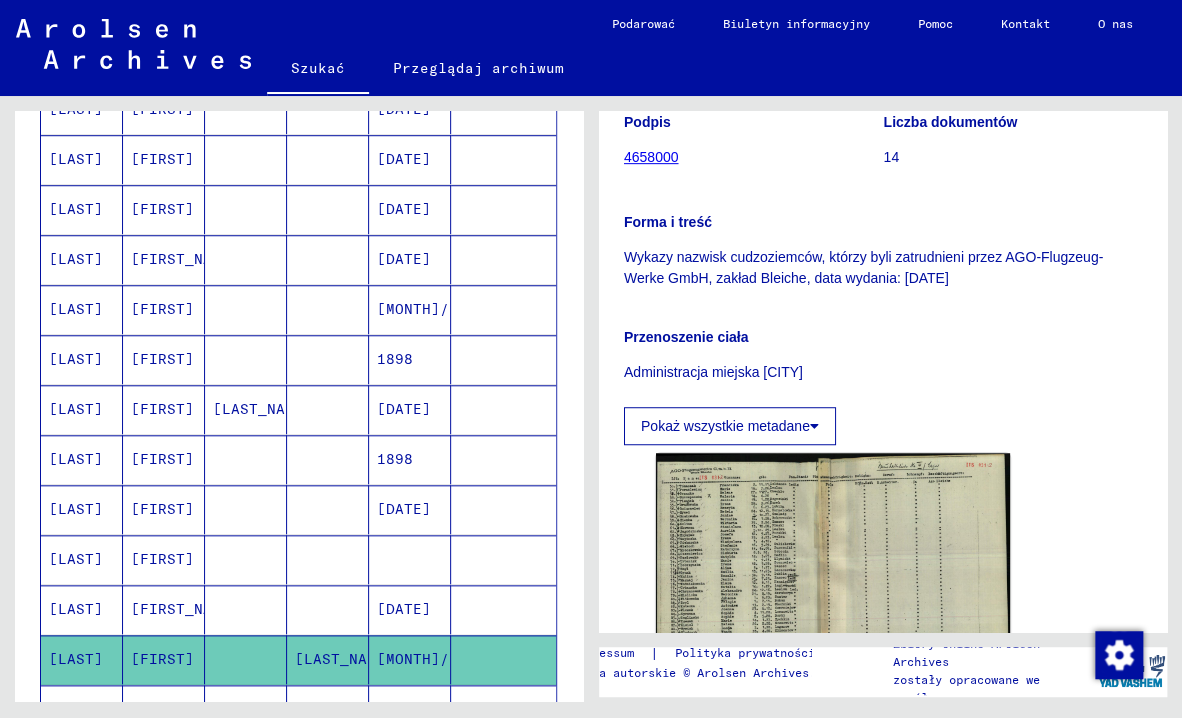 click 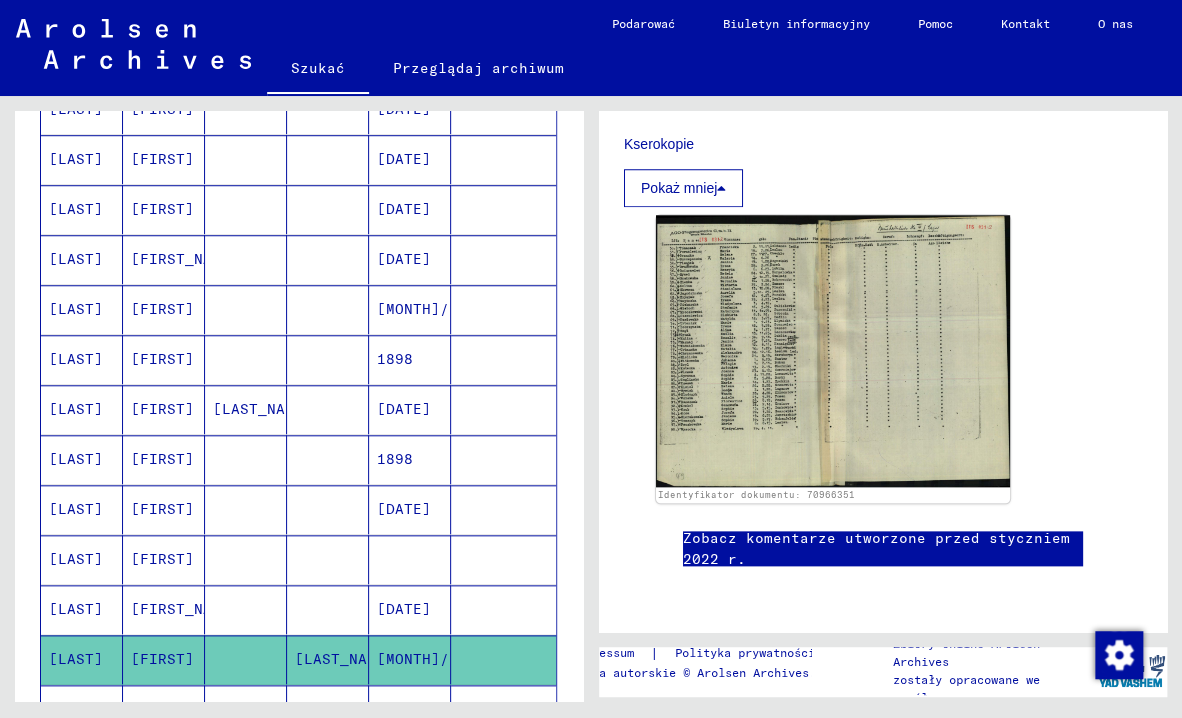 scroll, scrollTop: 700, scrollLeft: 0, axis: vertical 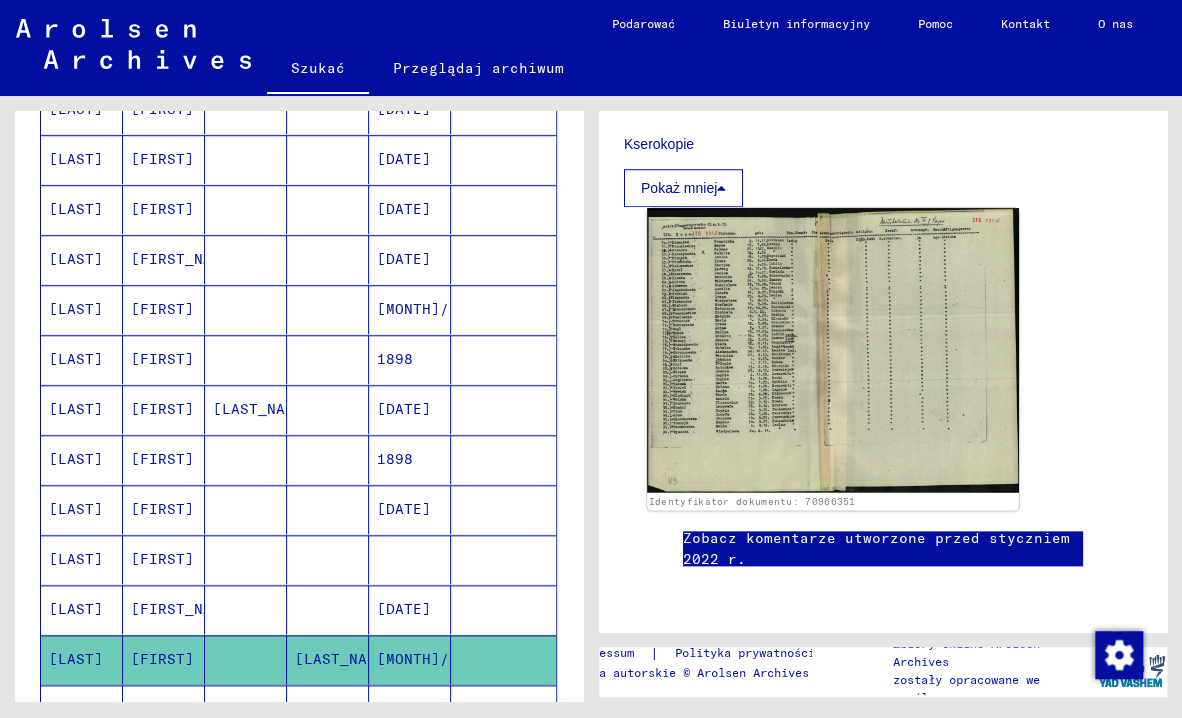 click 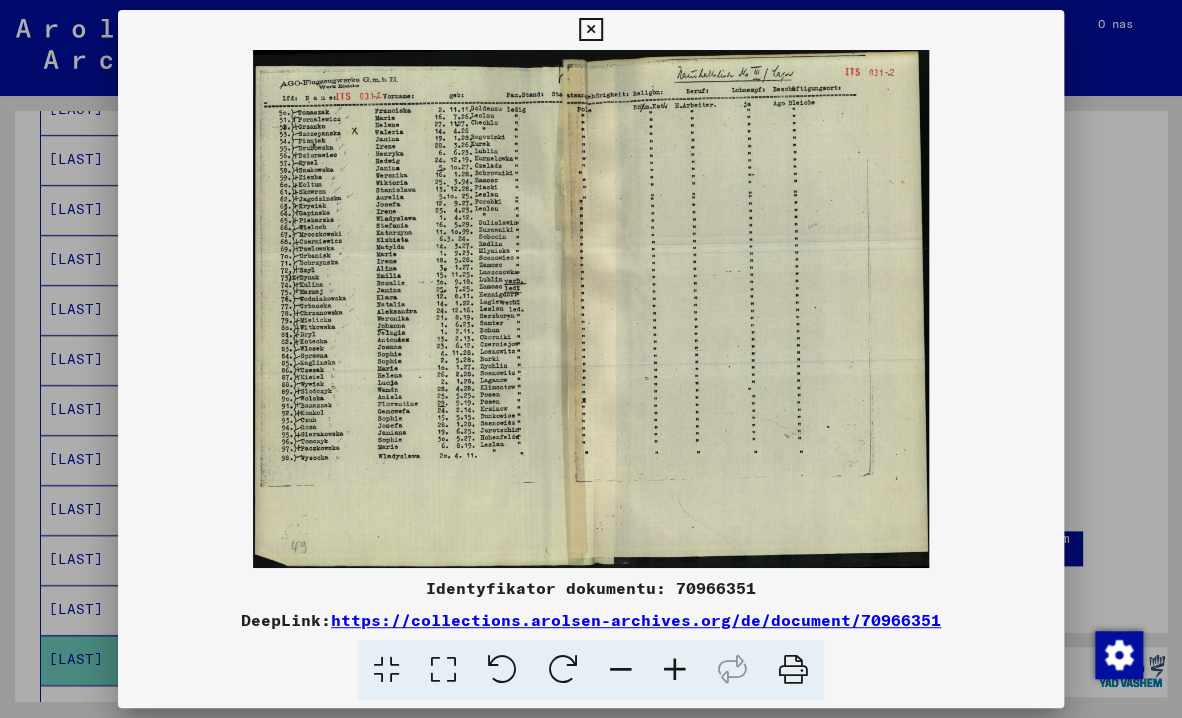 click on "https://collections.arolsen-archives.org/de/document/70966351" at bounding box center (636, 620) 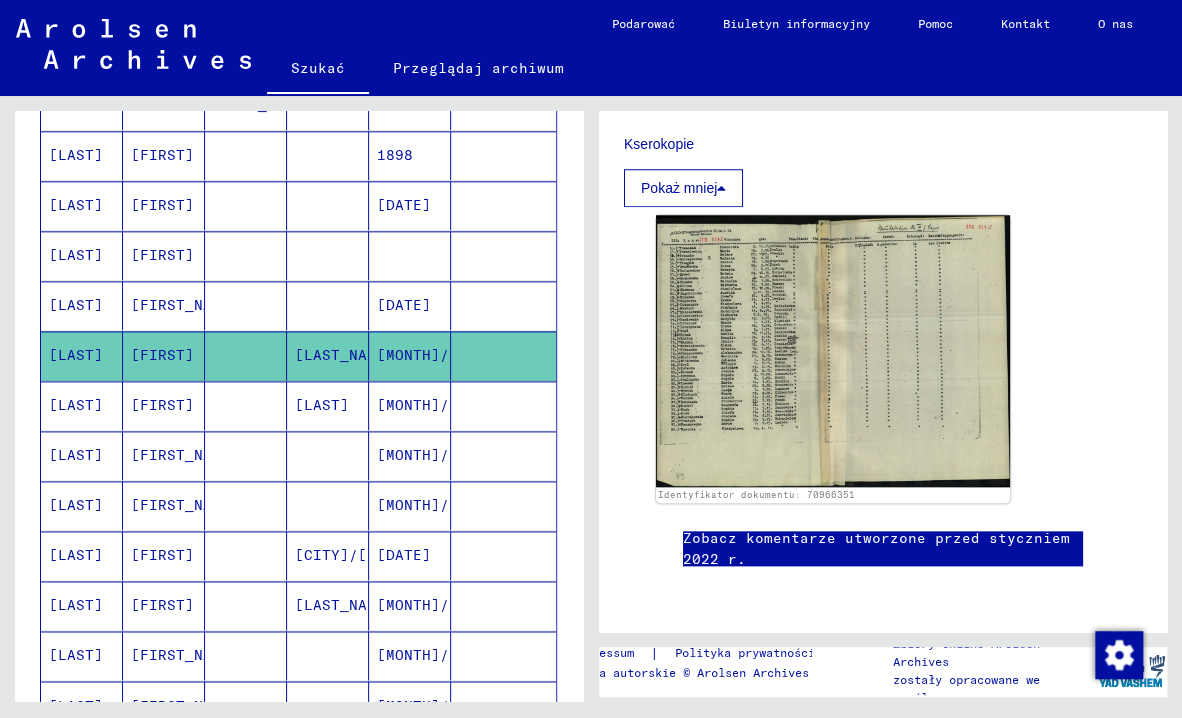 scroll, scrollTop: 896, scrollLeft: 0, axis: vertical 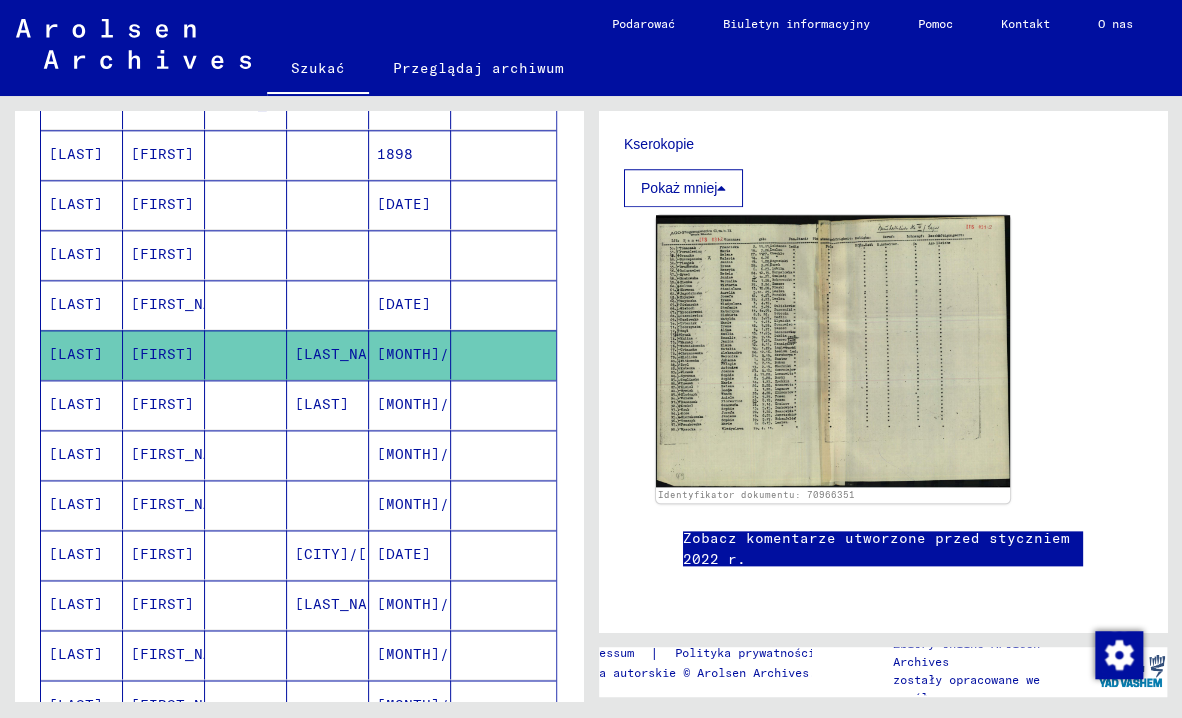 click on "[LAST_NAME]" at bounding box center [328, 654] 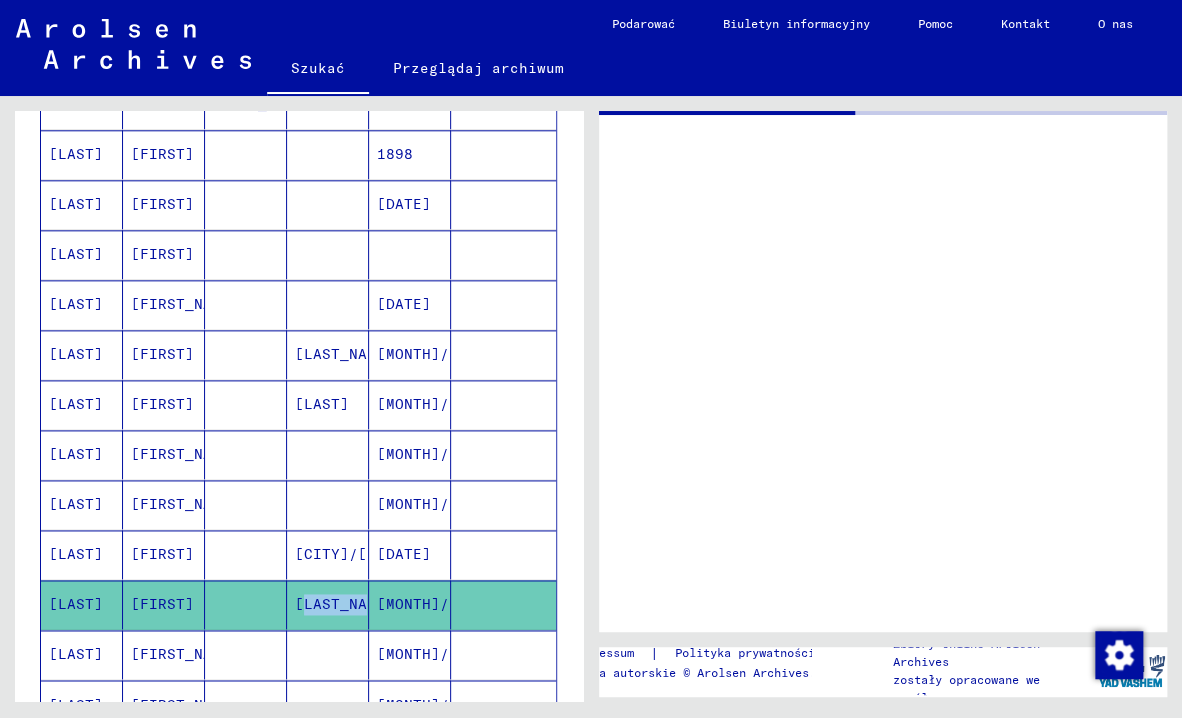 click on "[LAST_NAME]" 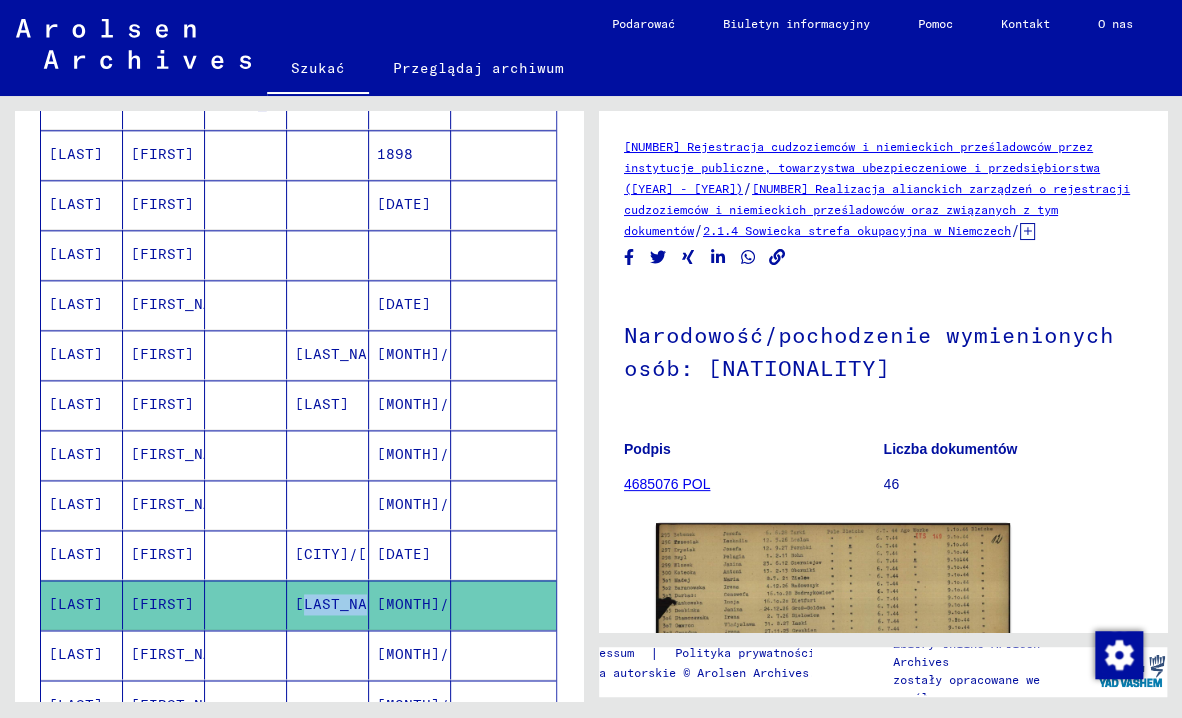 scroll, scrollTop: 0, scrollLeft: 0, axis: both 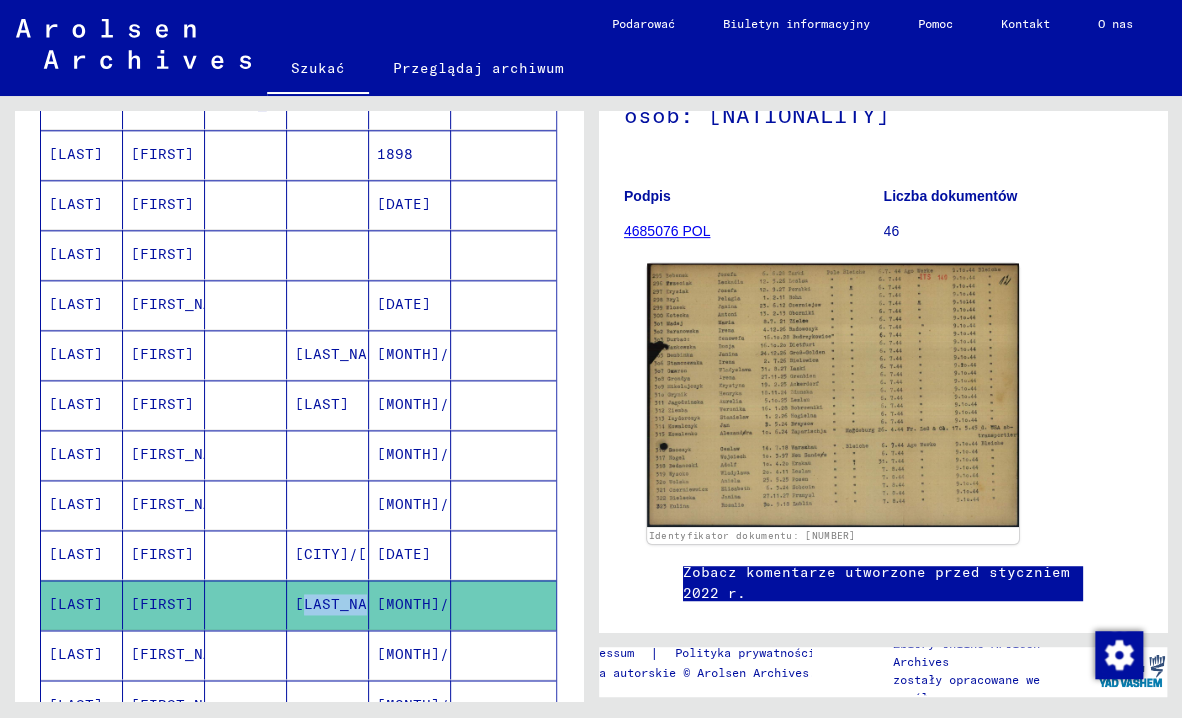 click 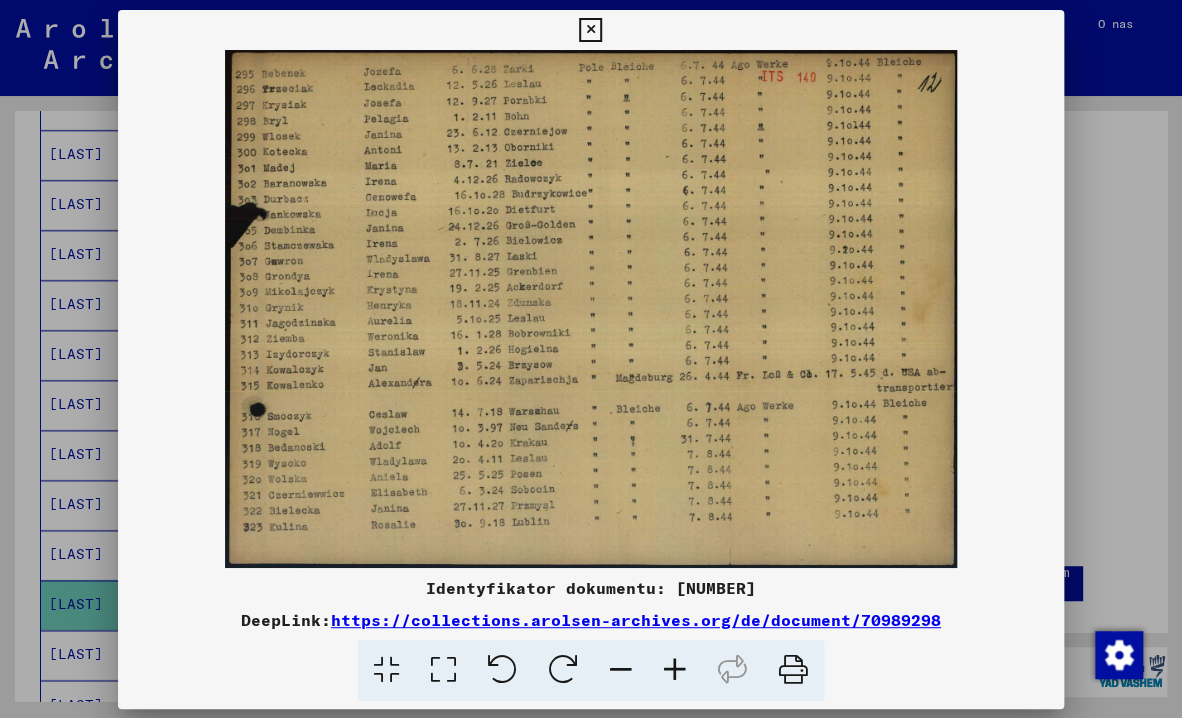 click at bounding box center (591, 309) 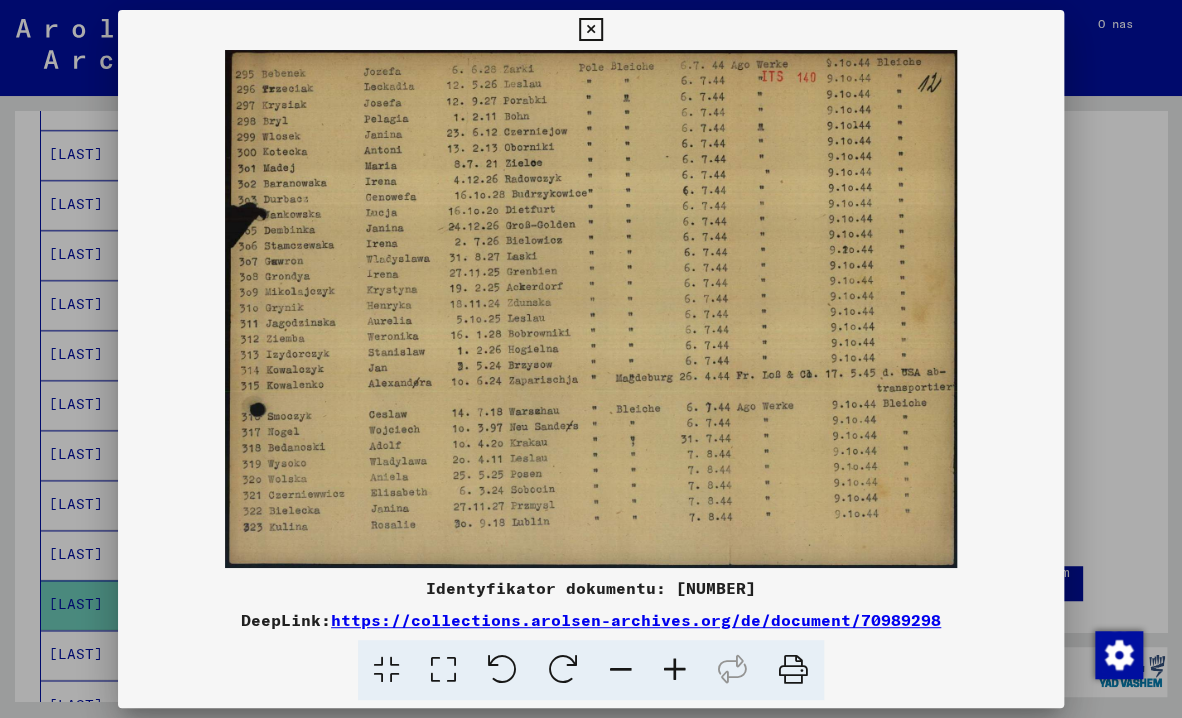 click at bounding box center [590, 30] 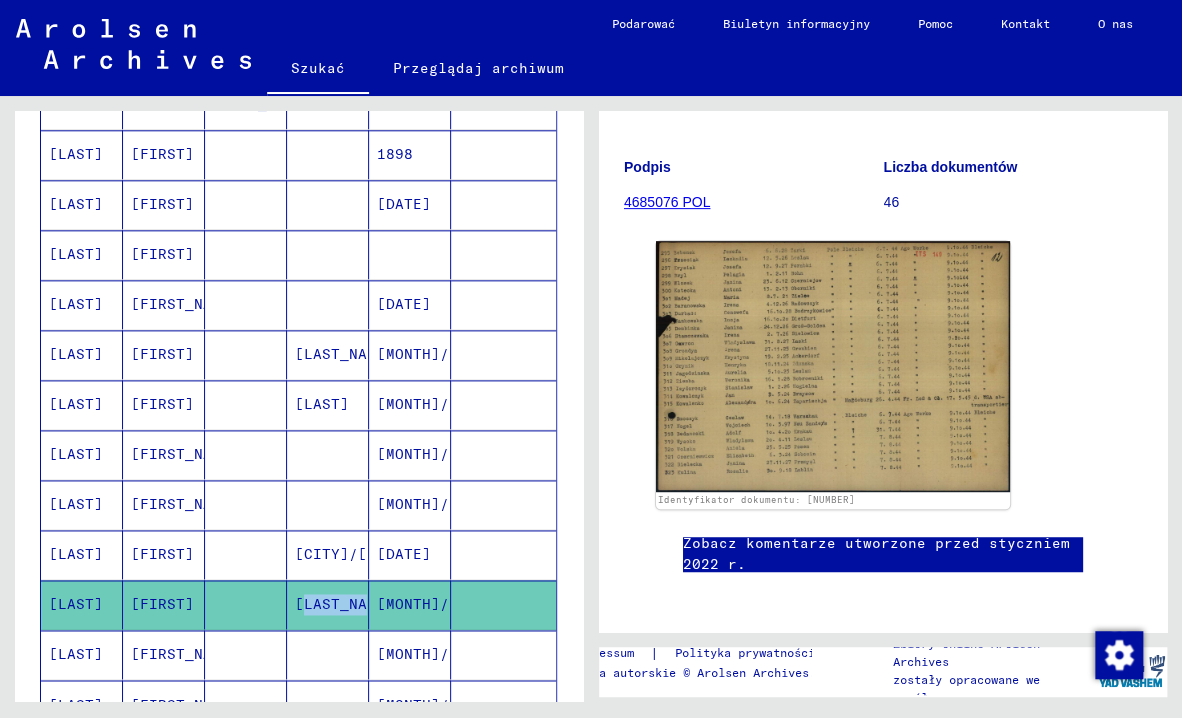 scroll, scrollTop: 290, scrollLeft: 0, axis: vertical 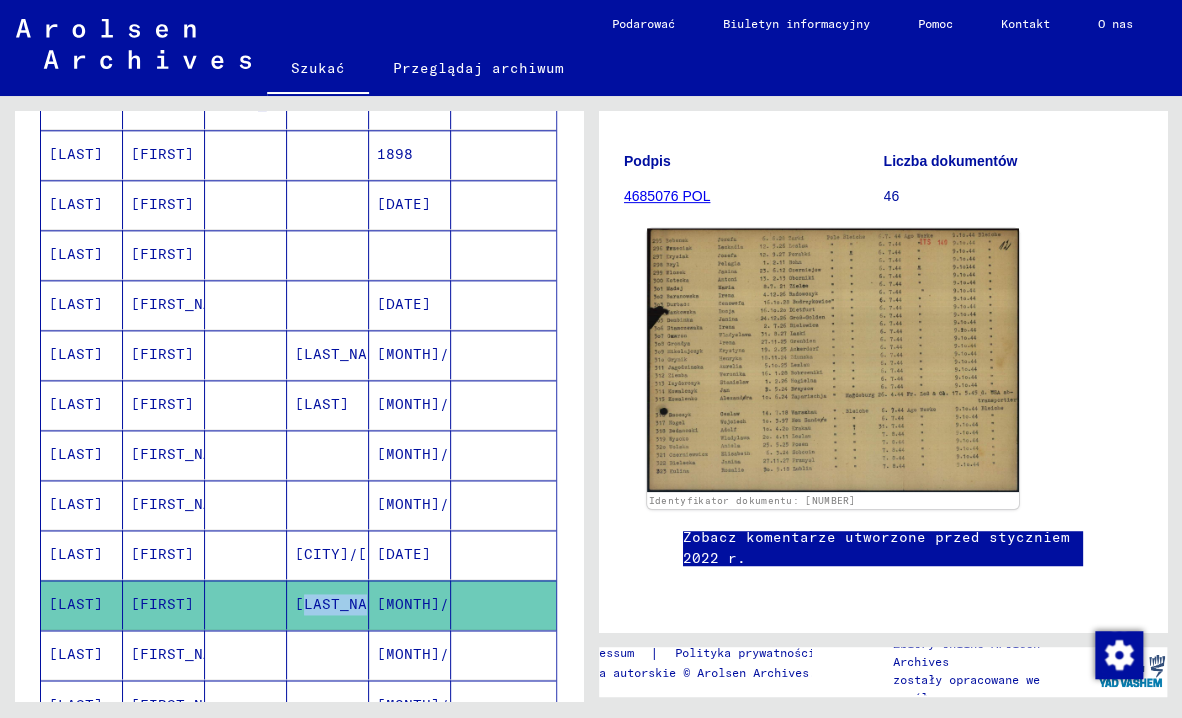 click 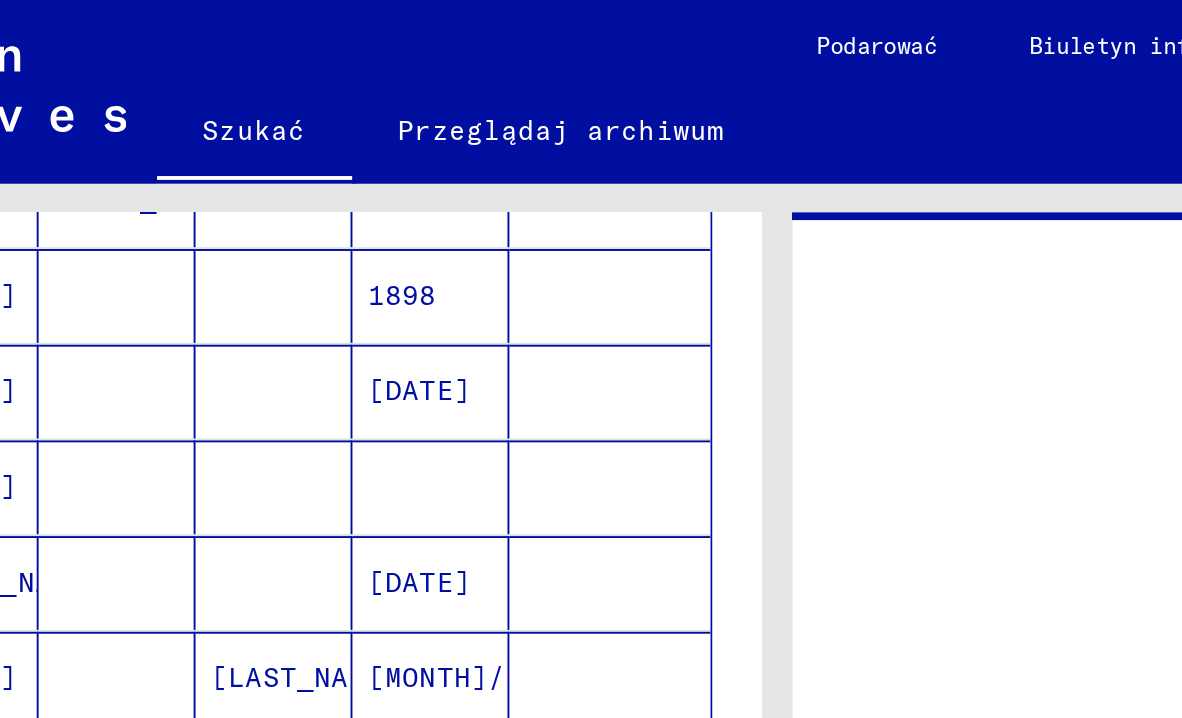 scroll, scrollTop: 0, scrollLeft: 0, axis: both 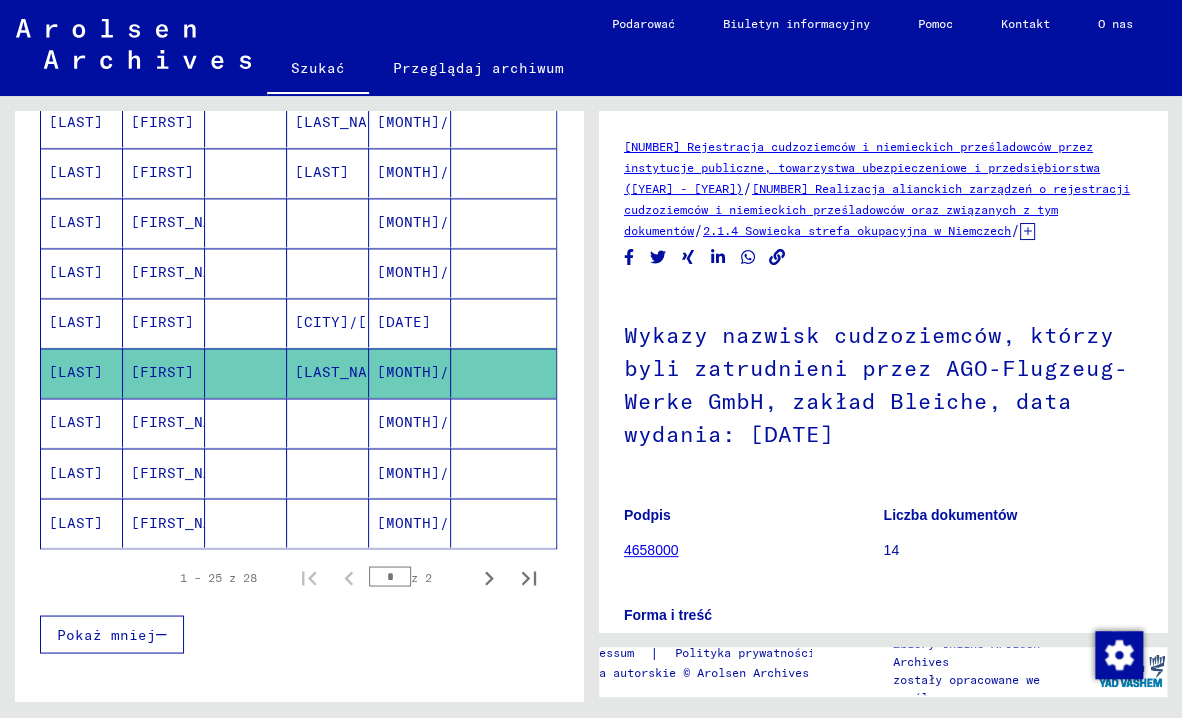 click on "[MONTH]/[DAY]/[YEAR]" at bounding box center (410, 522) 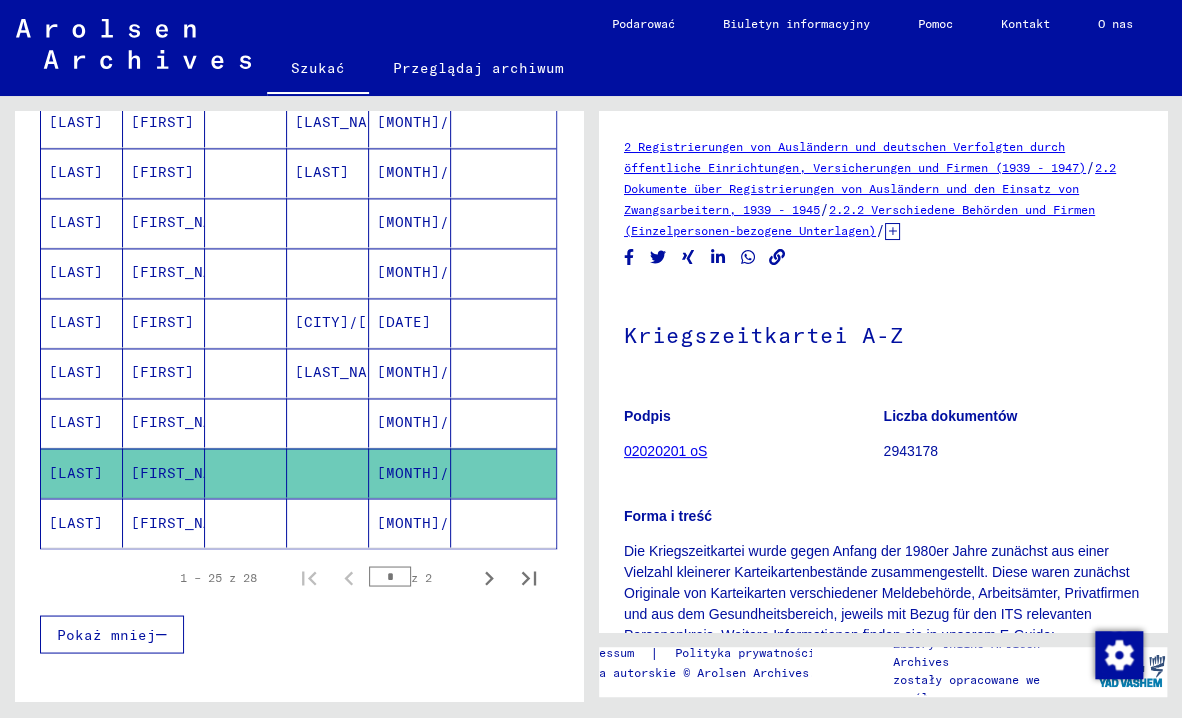 scroll, scrollTop: 0, scrollLeft: 0, axis: both 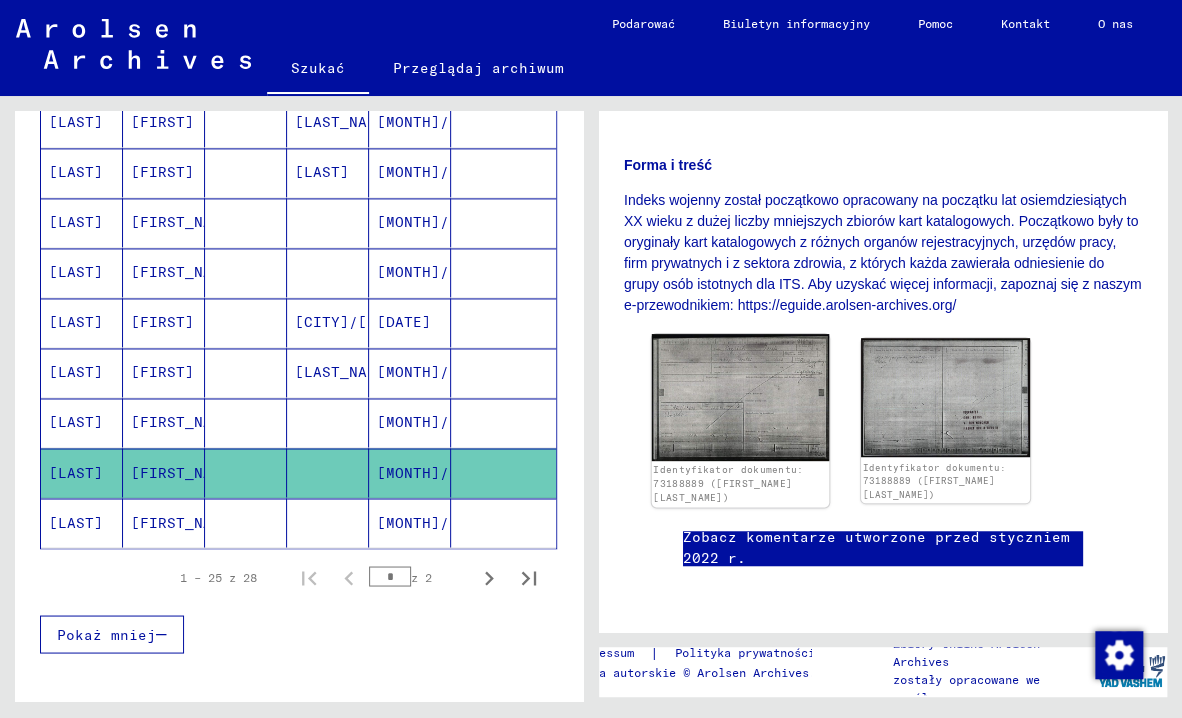 click 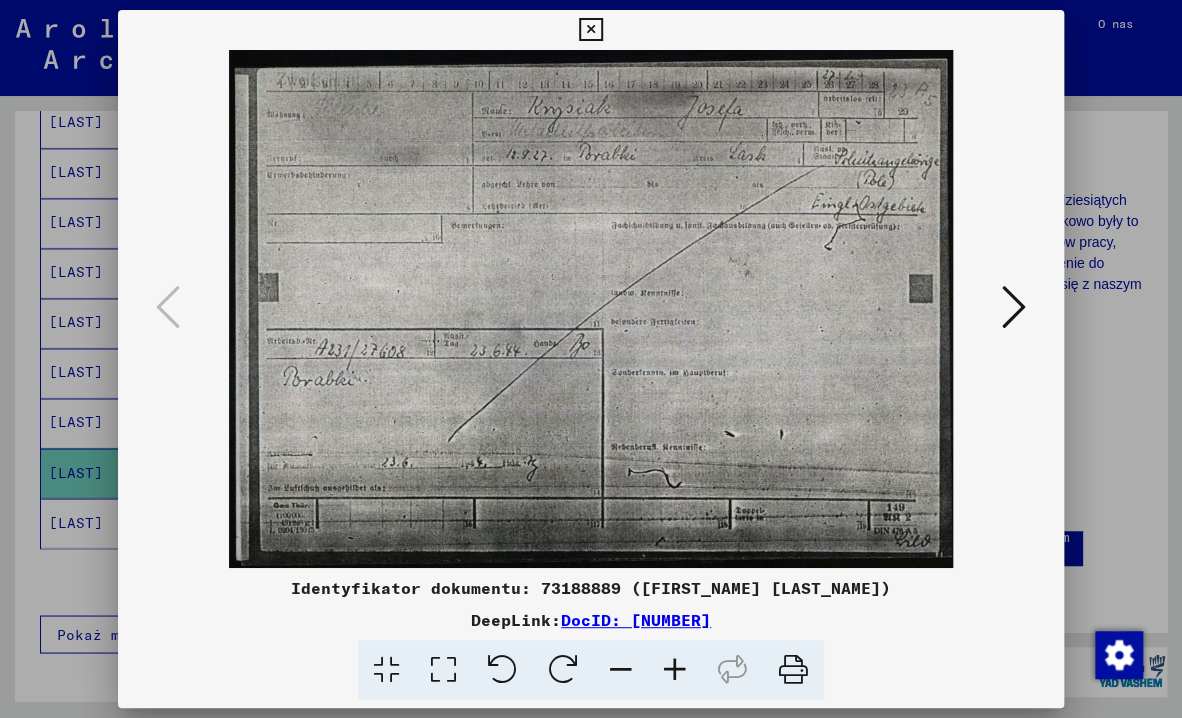click at bounding box center [1014, 307] 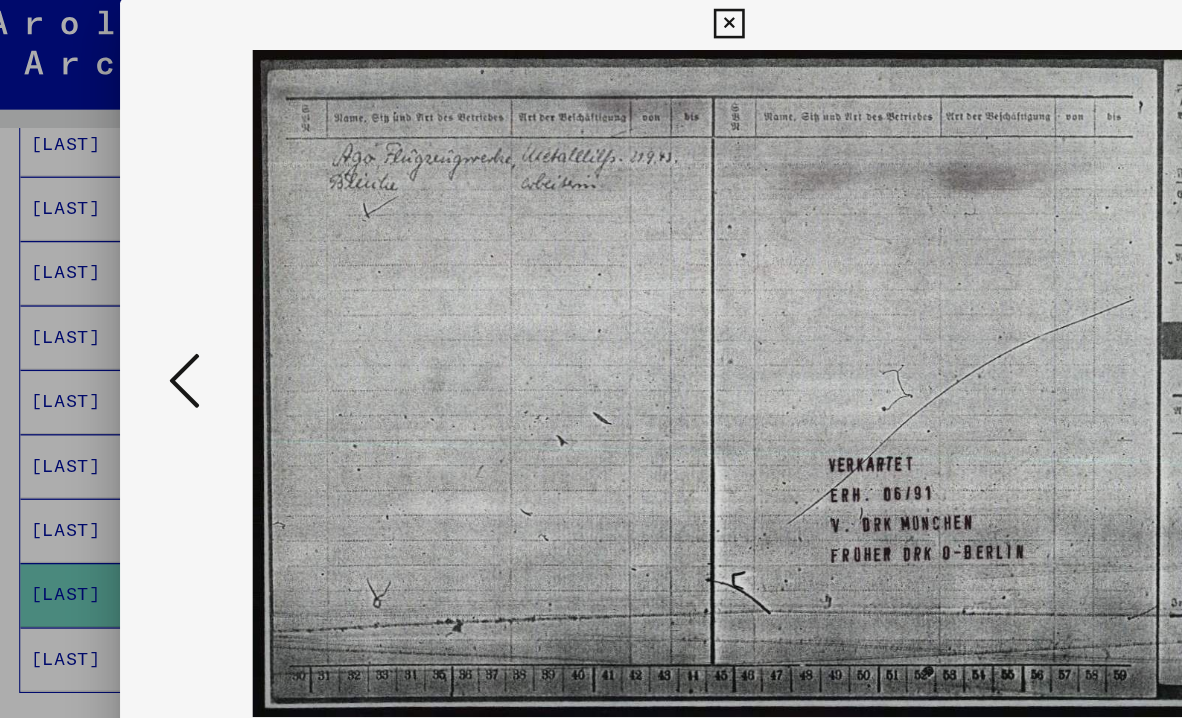 click at bounding box center (590, 30) 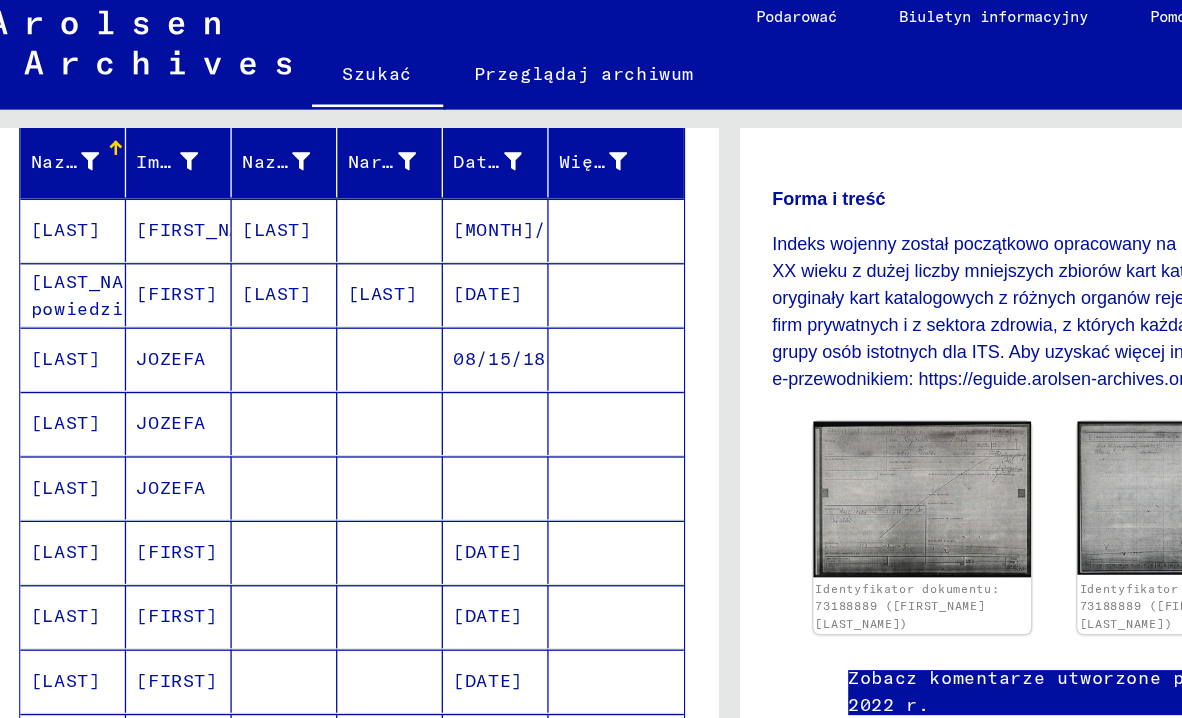 scroll, scrollTop: 265, scrollLeft: 0, axis: vertical 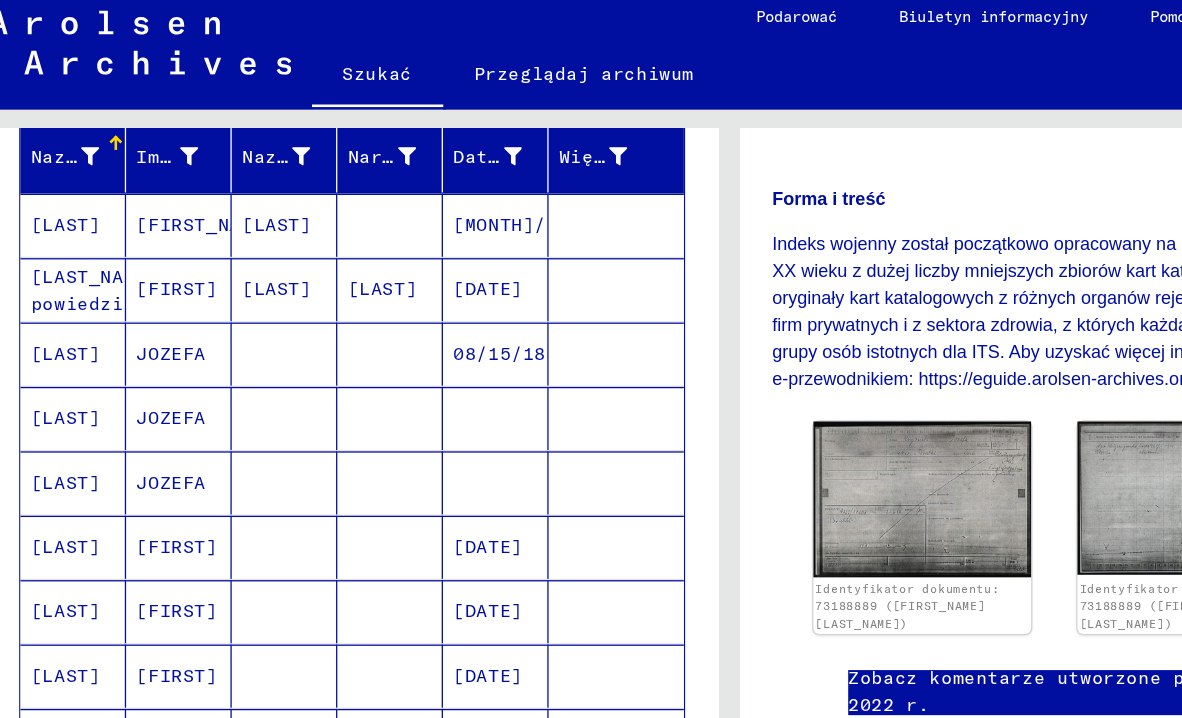 click at bounding box center [410, 385] 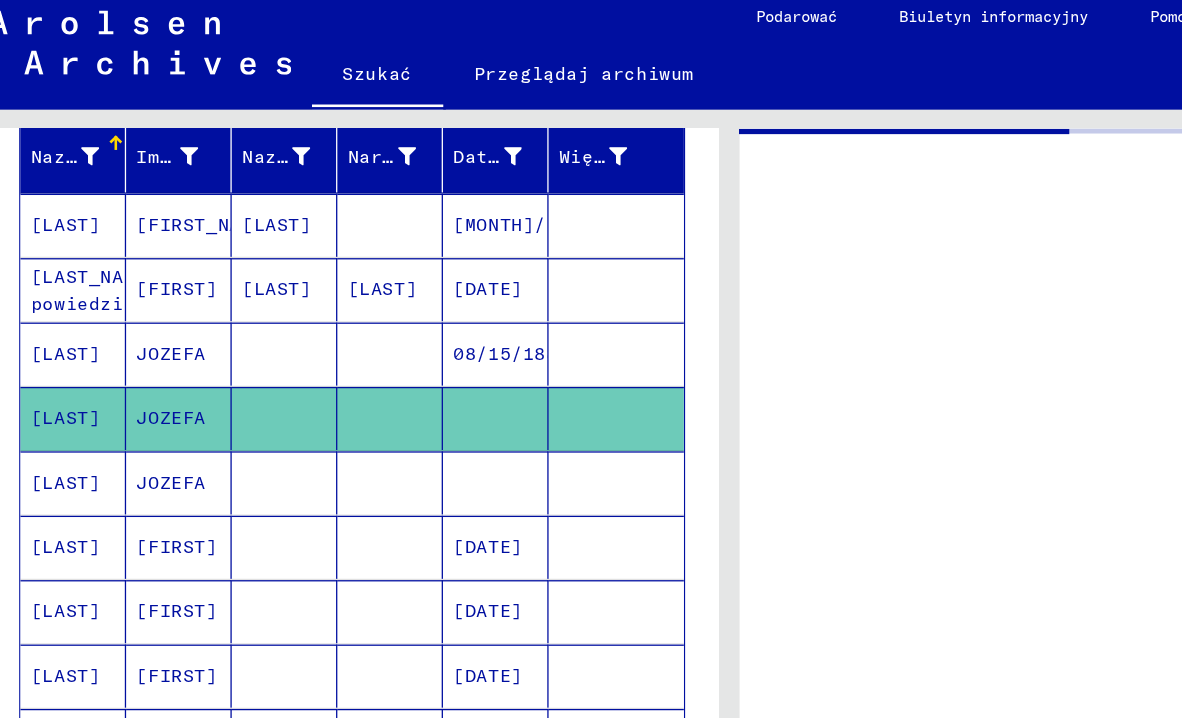 scroll, scrollTop: 0, scrollLeft: 0, axis: both 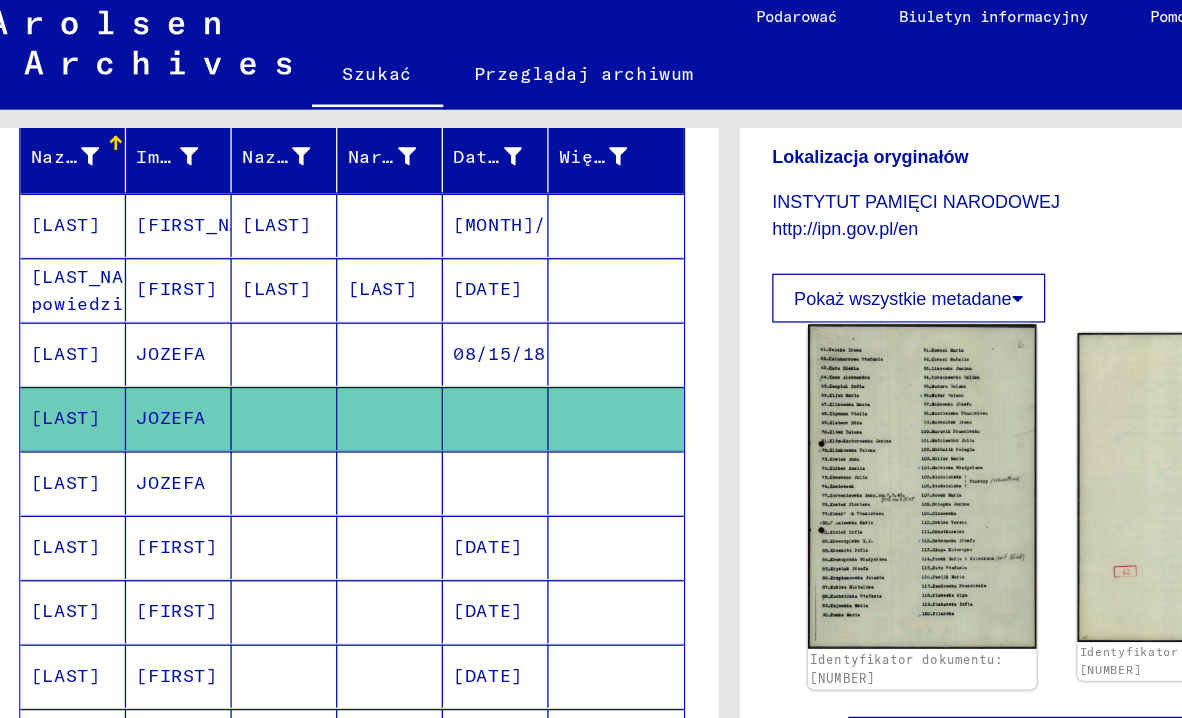 click 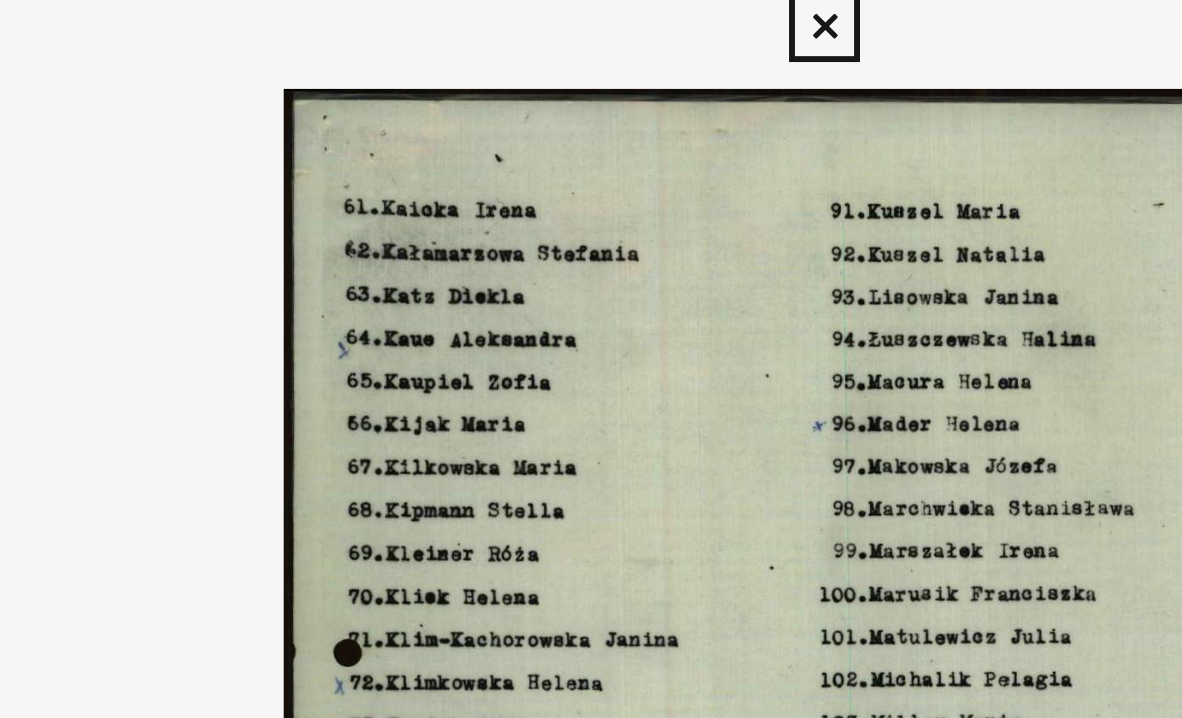click at bounding box center (590, 30) 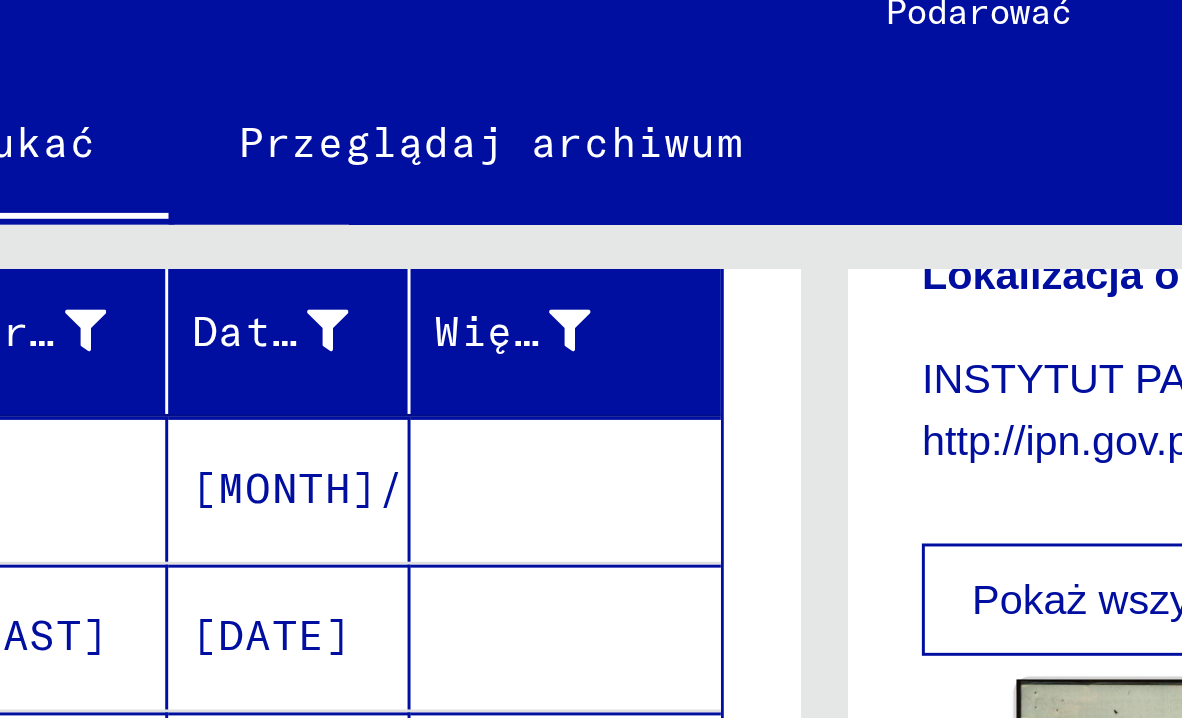 scroll, scrollTop: 775, scrollLeft: 0, axis: vertical 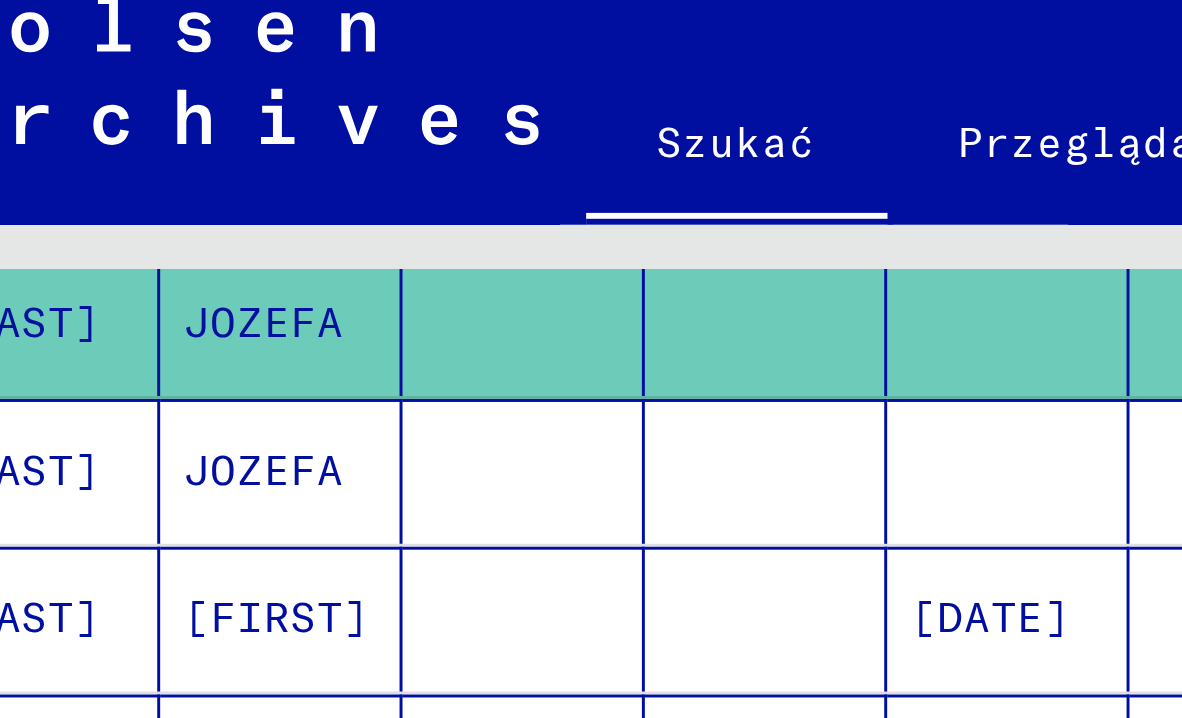 click on "JOZEFA" at bounding box center [164, 229] 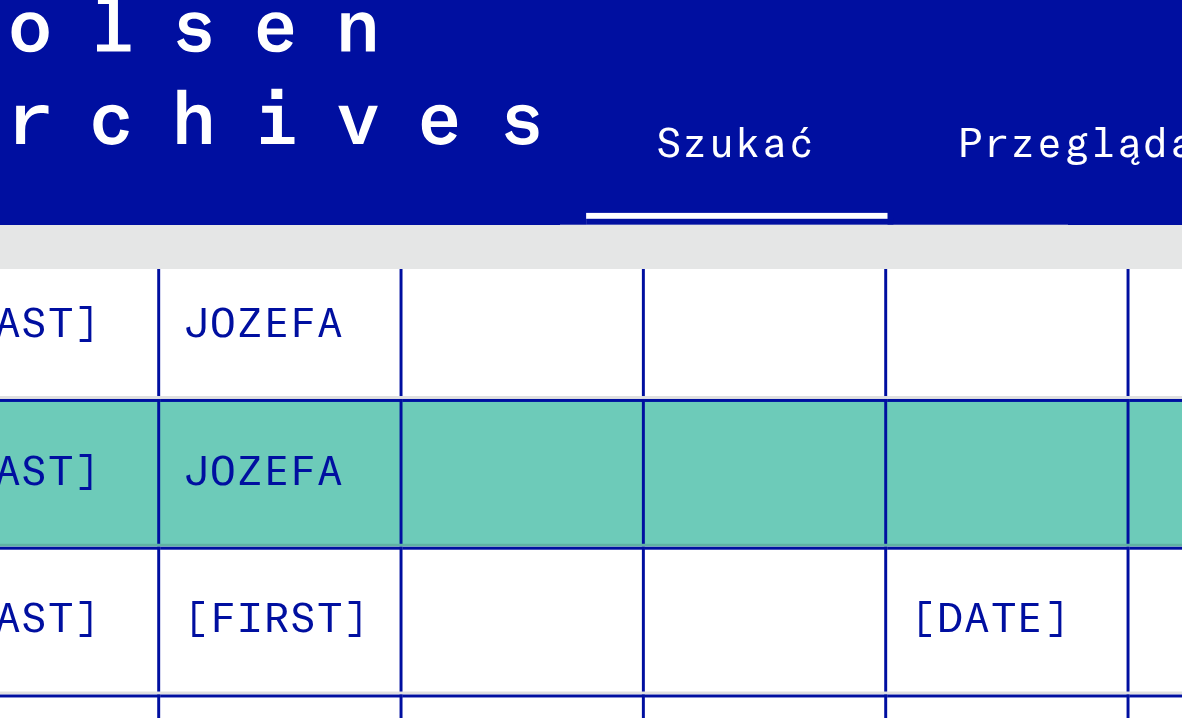 scroll, scrollTop: 0, scrollLeft: 0, axis: both 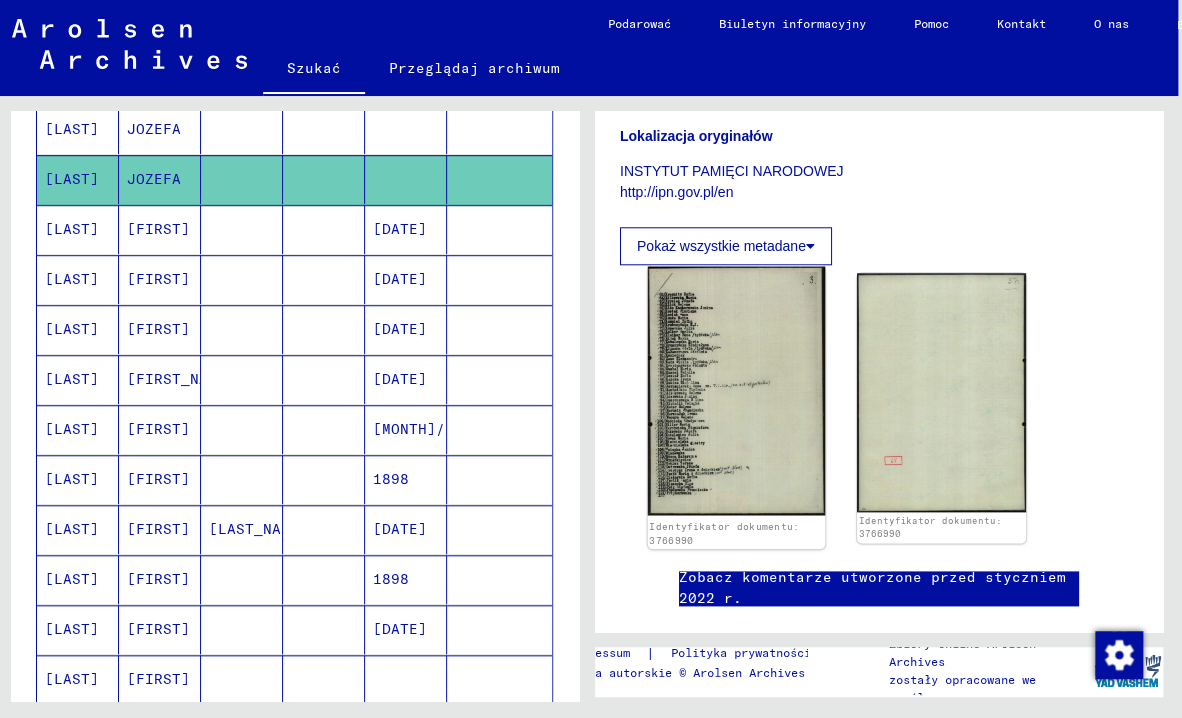 click 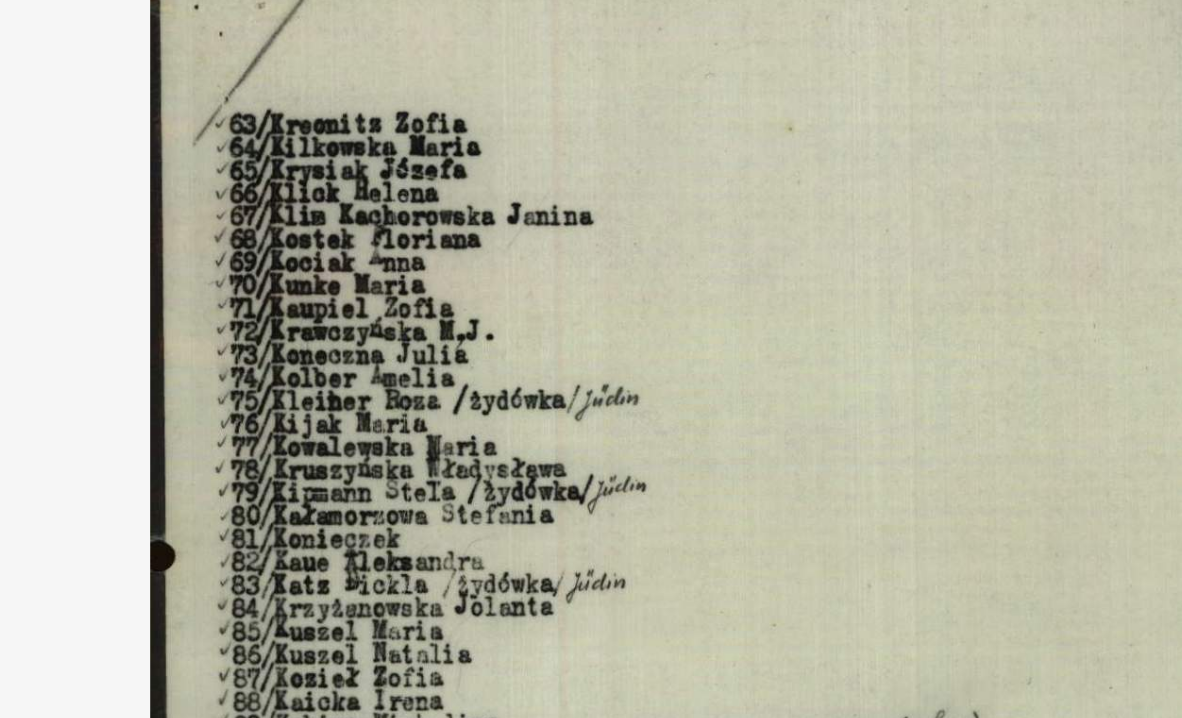 type 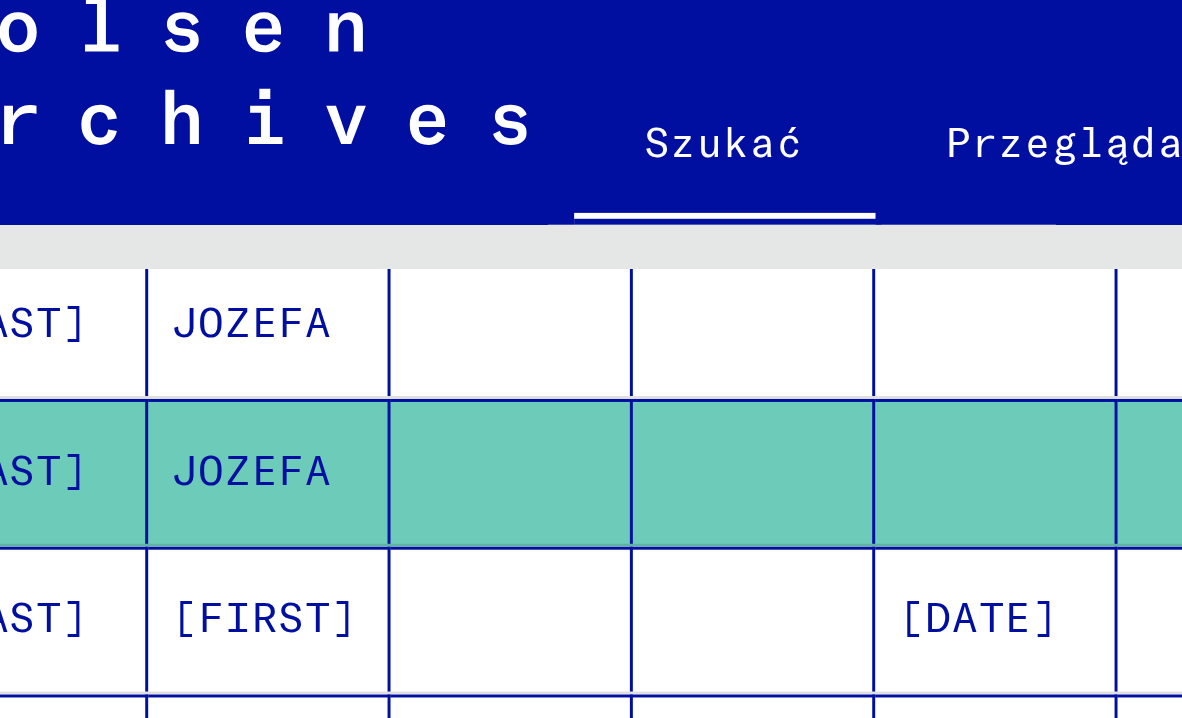 scroll, scrollTop: 0, scrollLeft: 0, axis: both 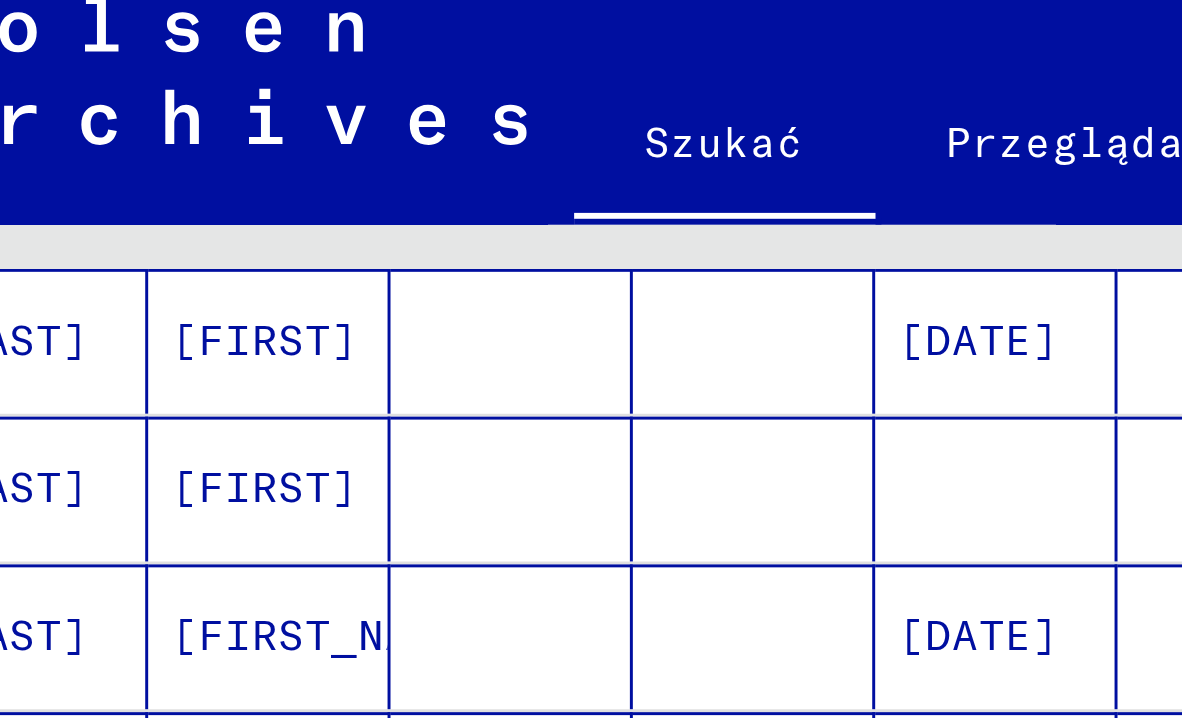 click on "[FIRST]" at bounding box center [160, 235] 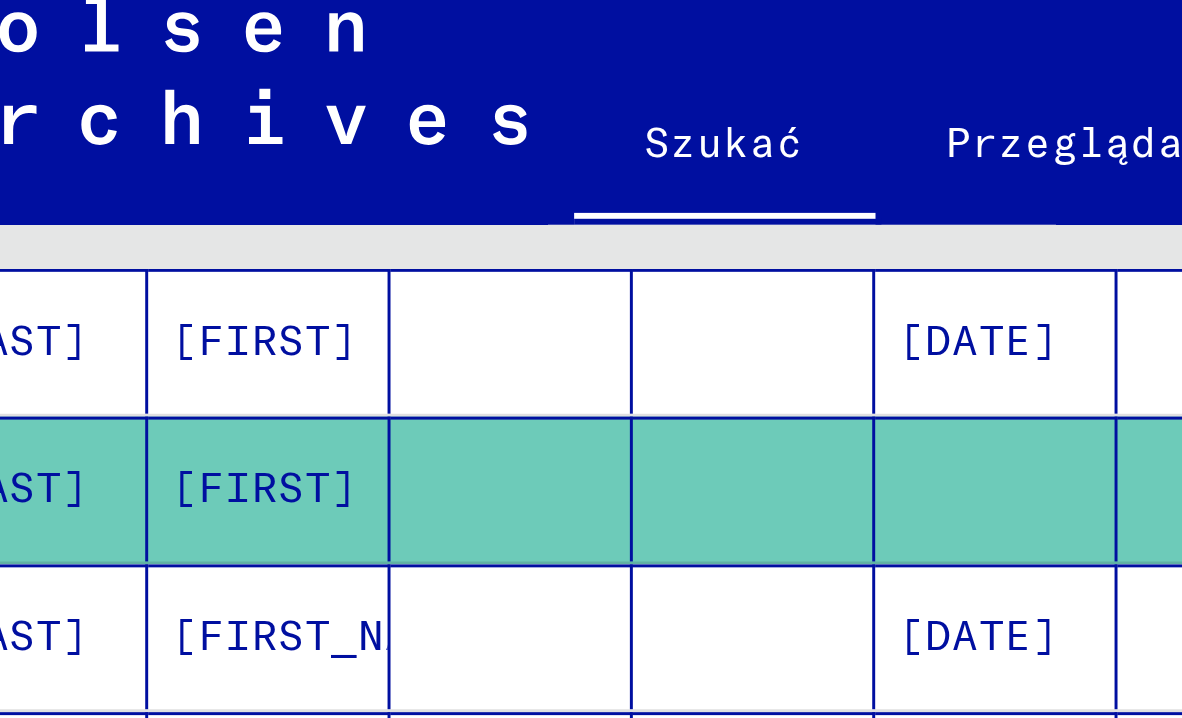 scroll, scrollTop: 0, scrollLeft: 0, axis: both 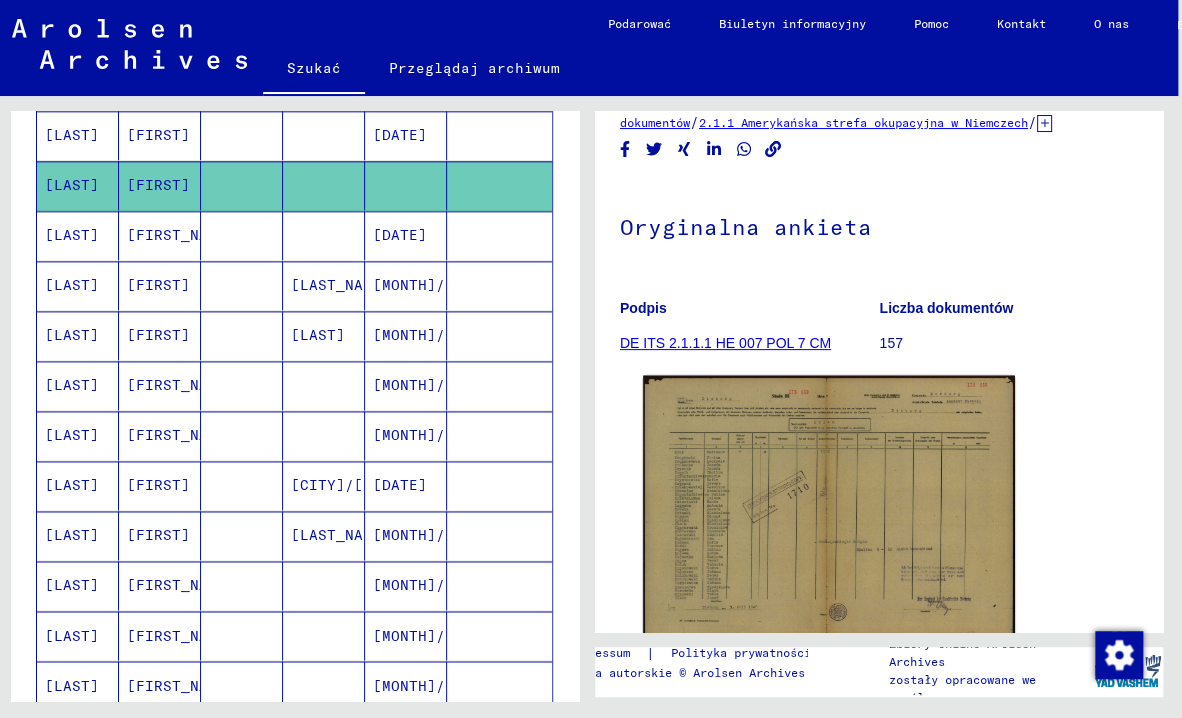 click 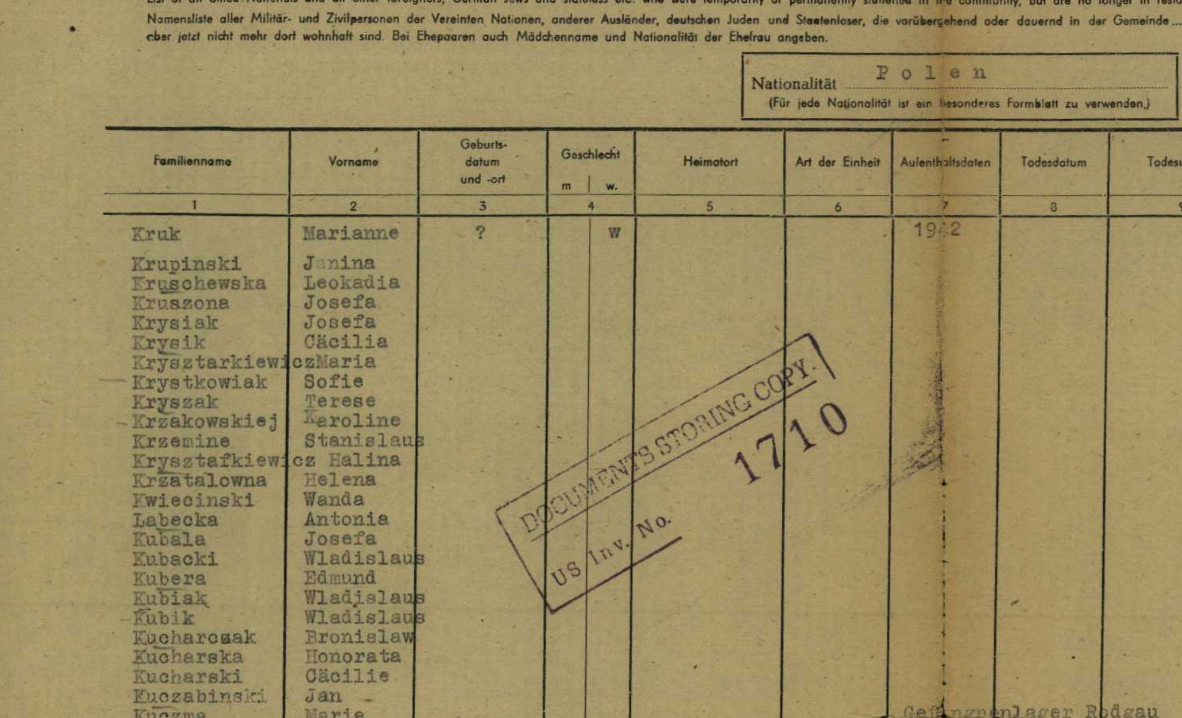scroll, scrollTop: 0, scrollLeft: 129, axis: horizontal 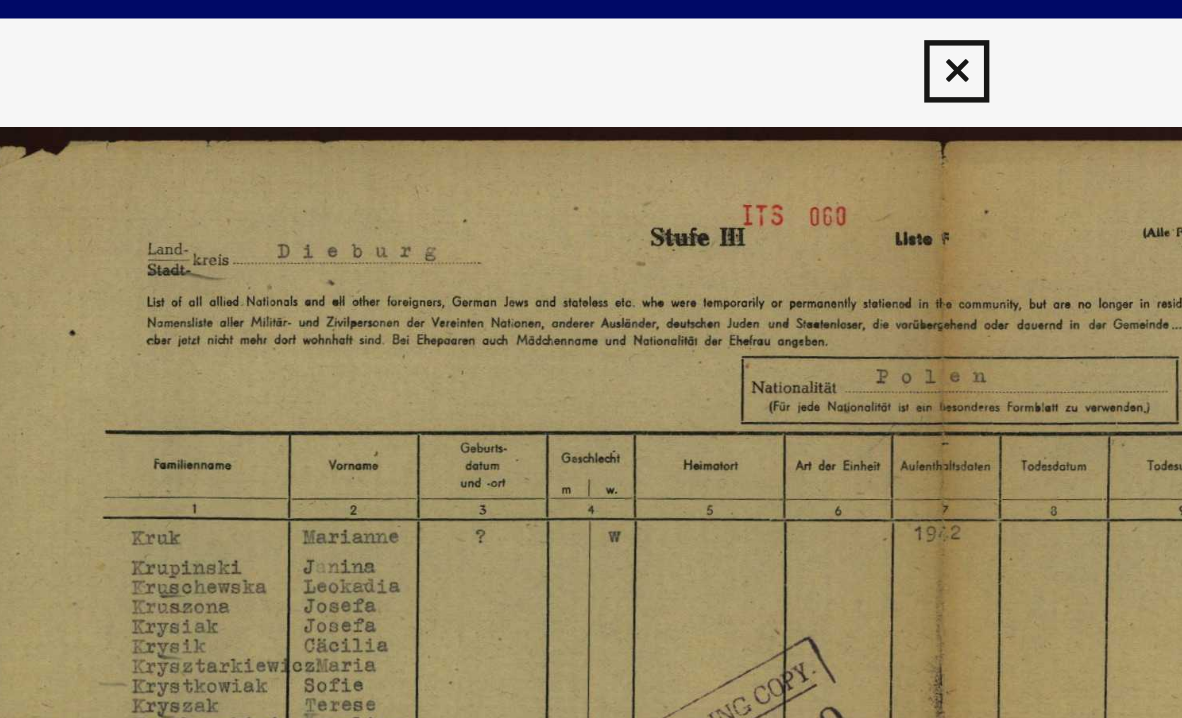 click at bounding box center [590, 30] 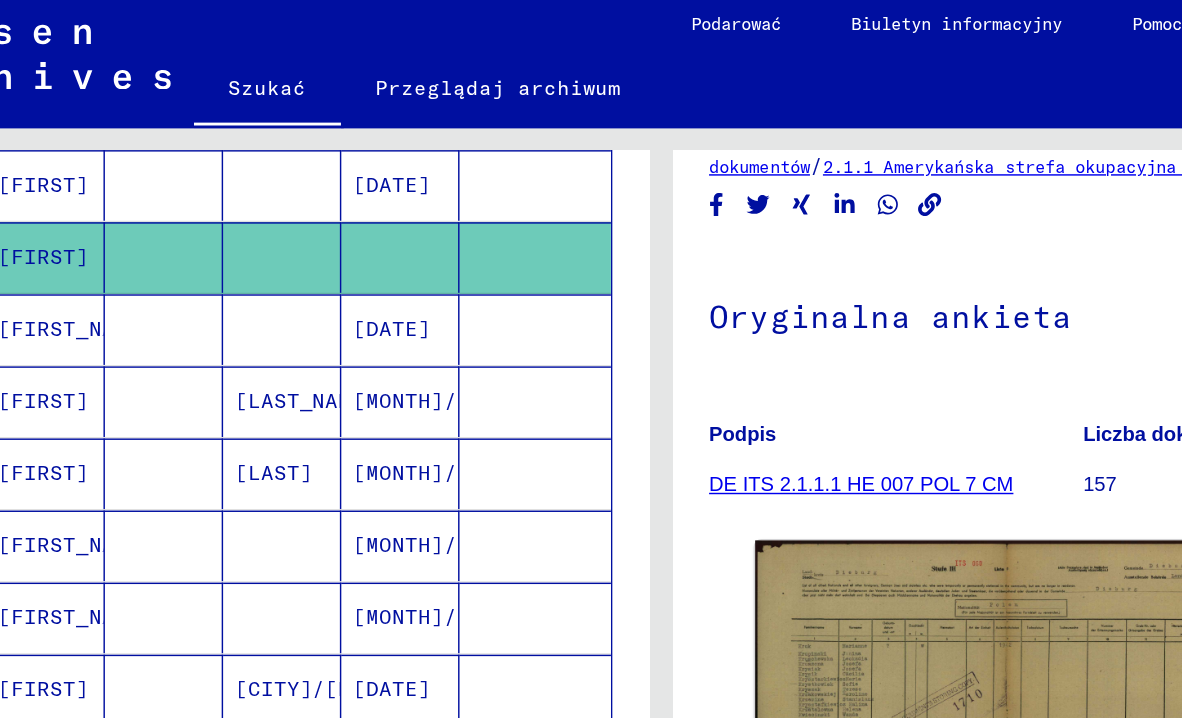 scroll, scrollTop: 0, scrollLeft: 0, axis: both 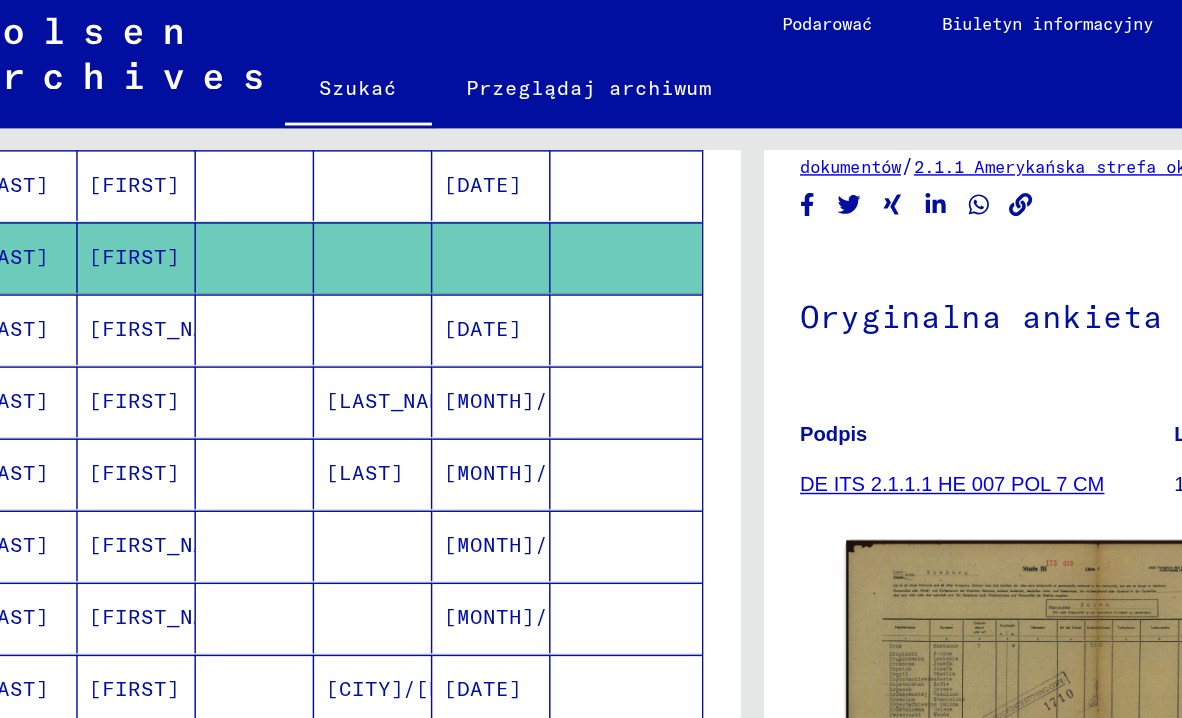 click on "[LAST_NAME]" at bounding box center (328, 335) 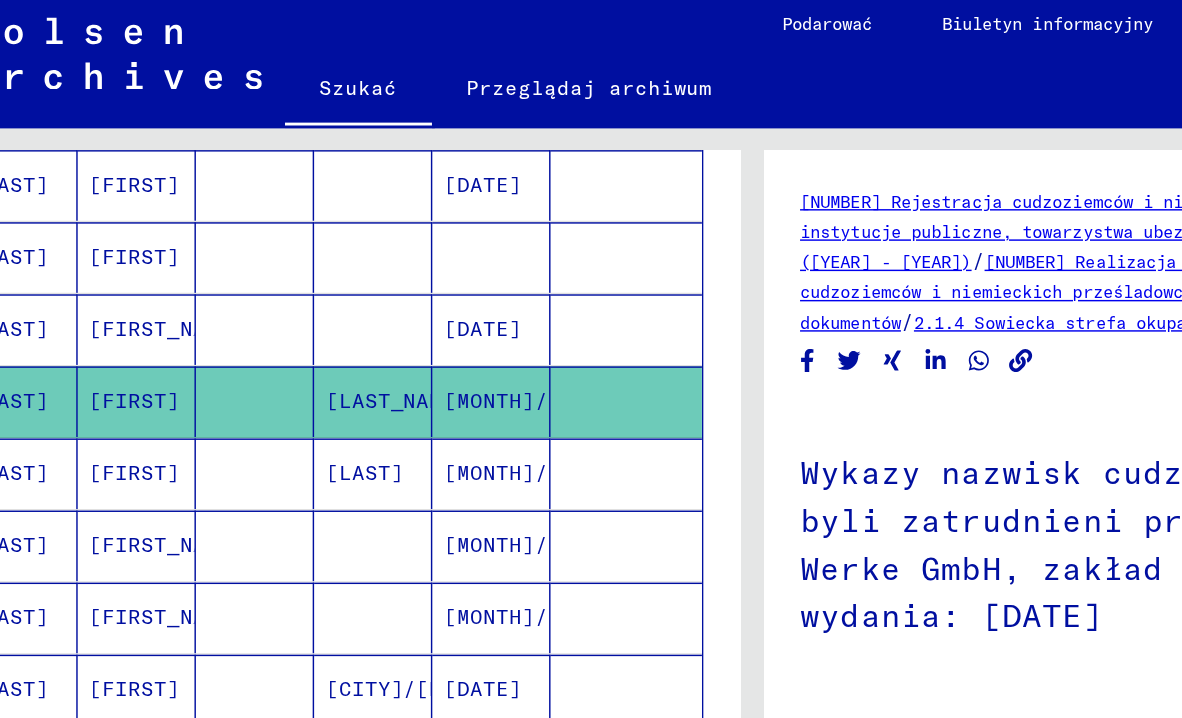 scroll, scrollTop: 0, scrollLeft: 0, axis: both 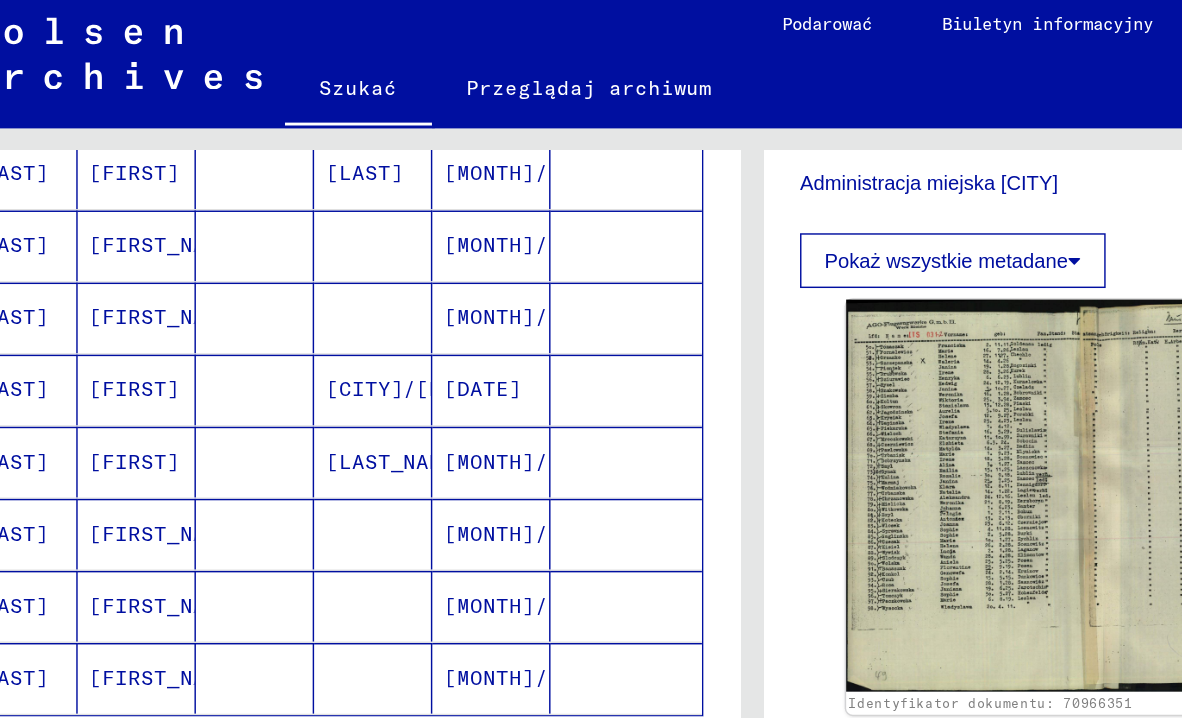 click on "[MONTH]/[DAY]/[YEAR]" at bounding box center [410, 477] 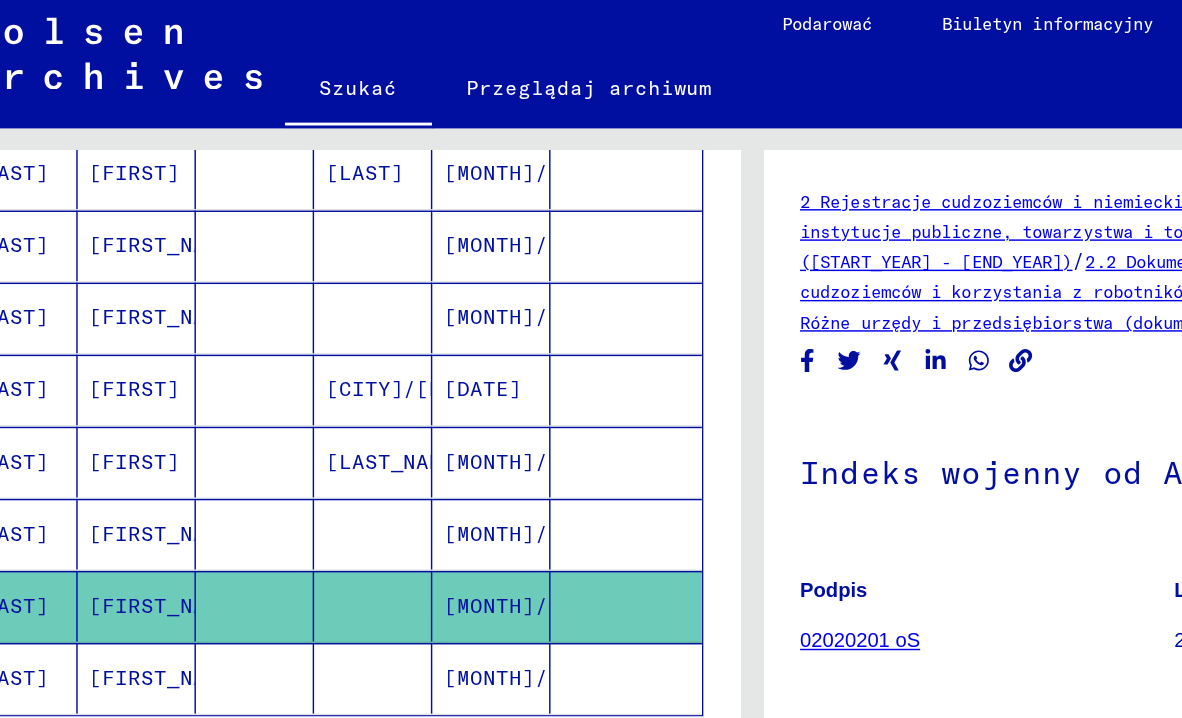 scroll, scrollTop: 0, scrollLeft: 0, axis: both 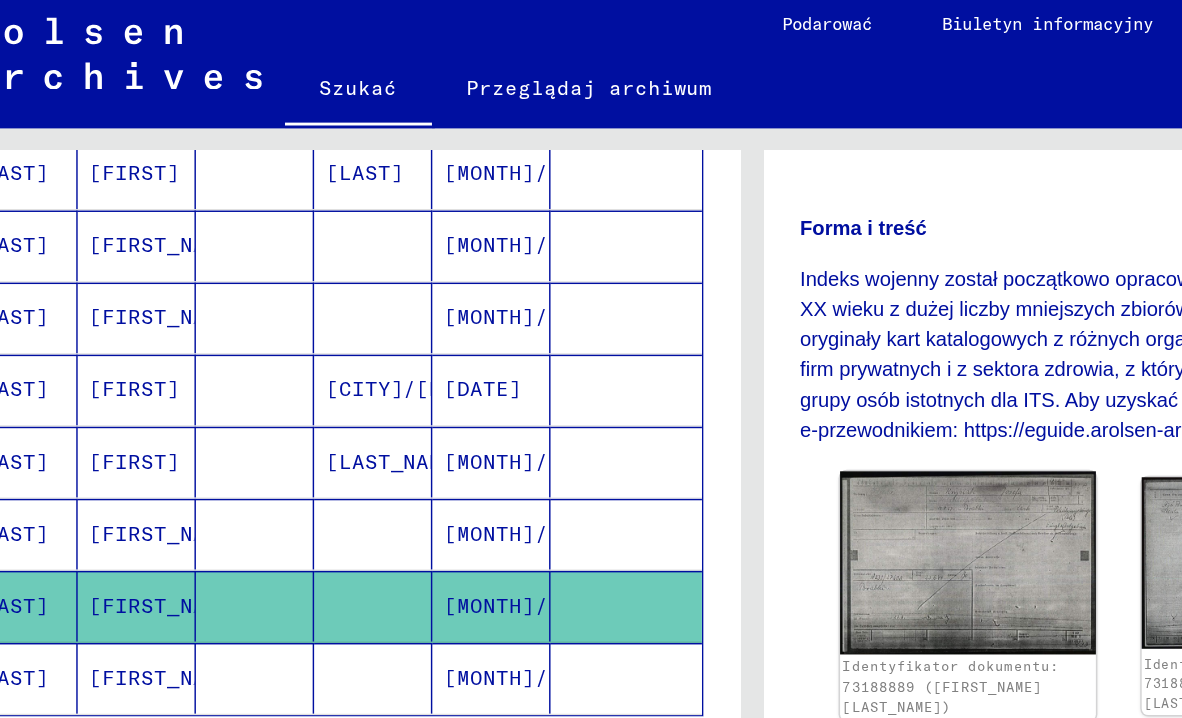 click 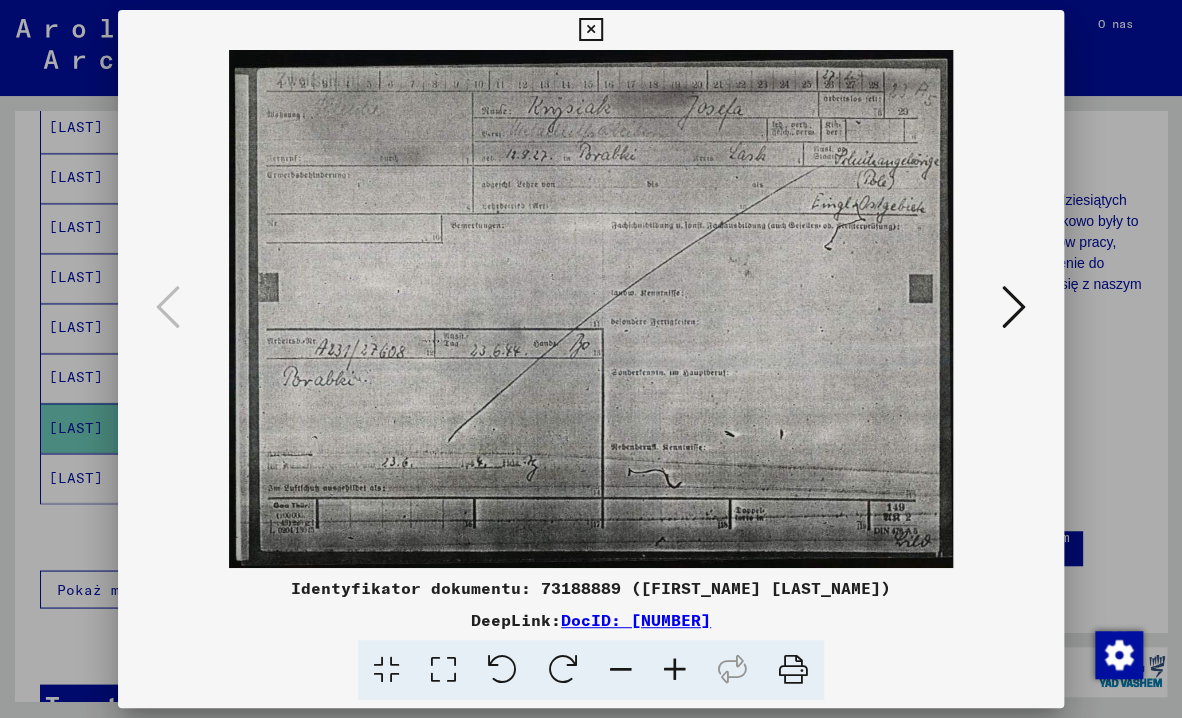 click at bounding box center (590, 30) 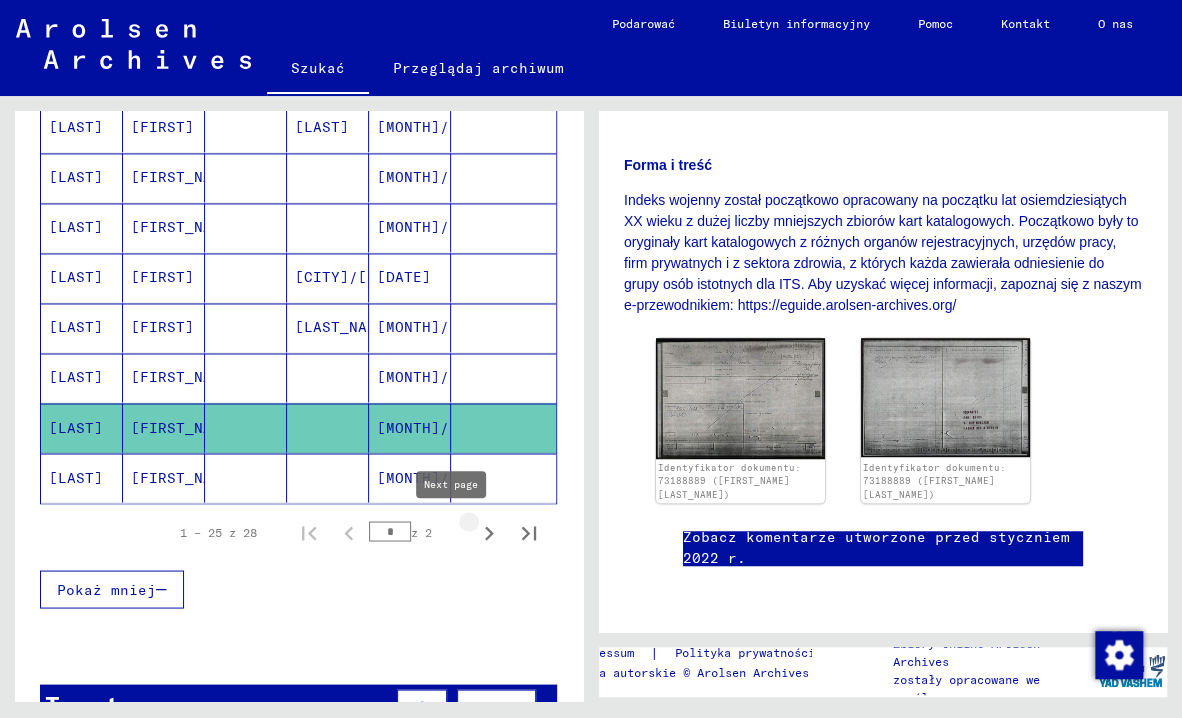 click 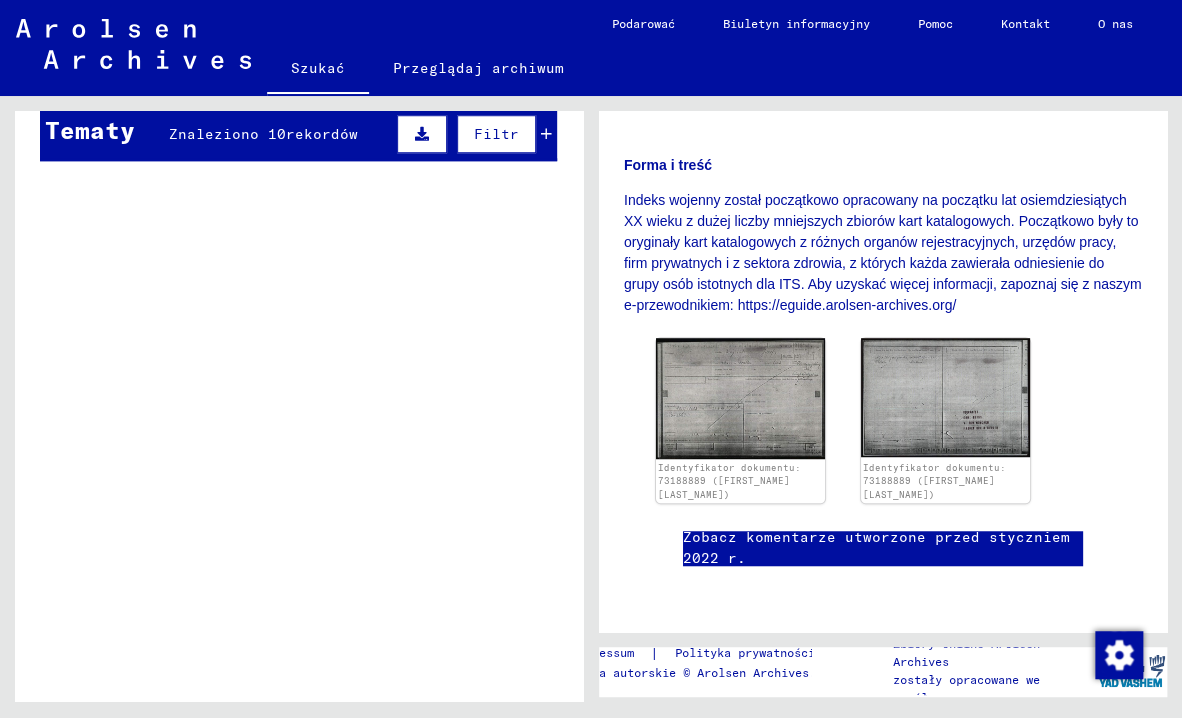 click on "25" at bounding box center [527, 519] 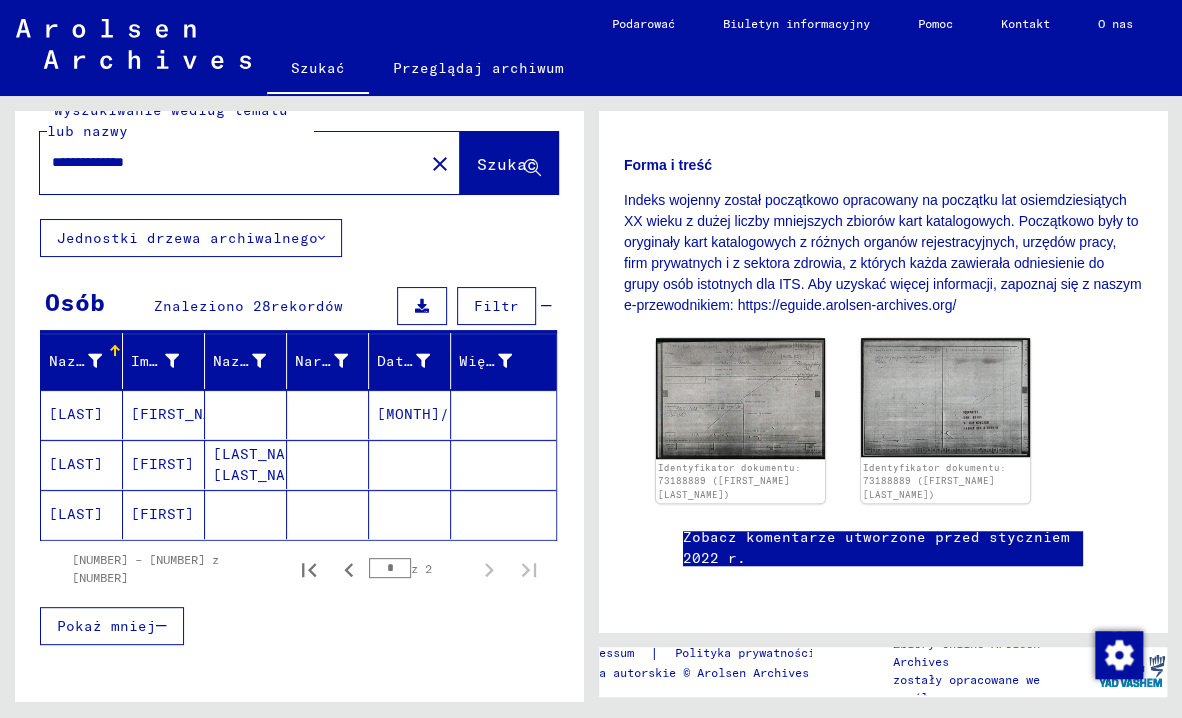 scroll, scrollTop: 25, scrollLeft: 0, axis: vertical 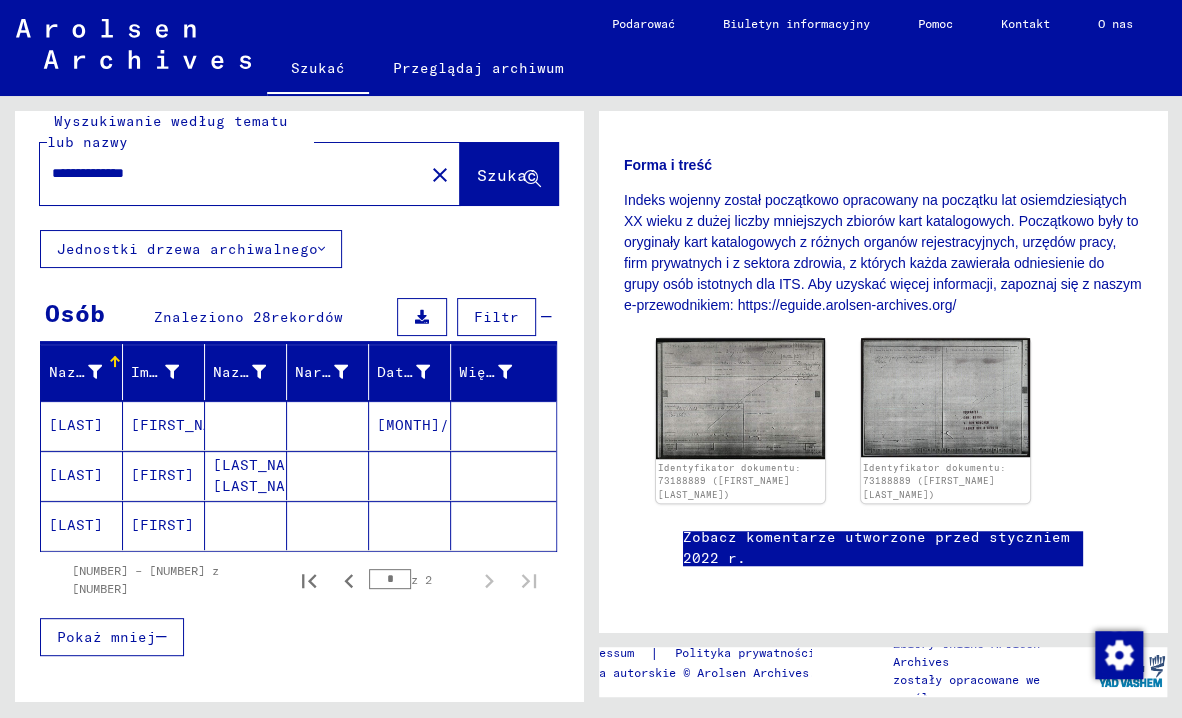 click 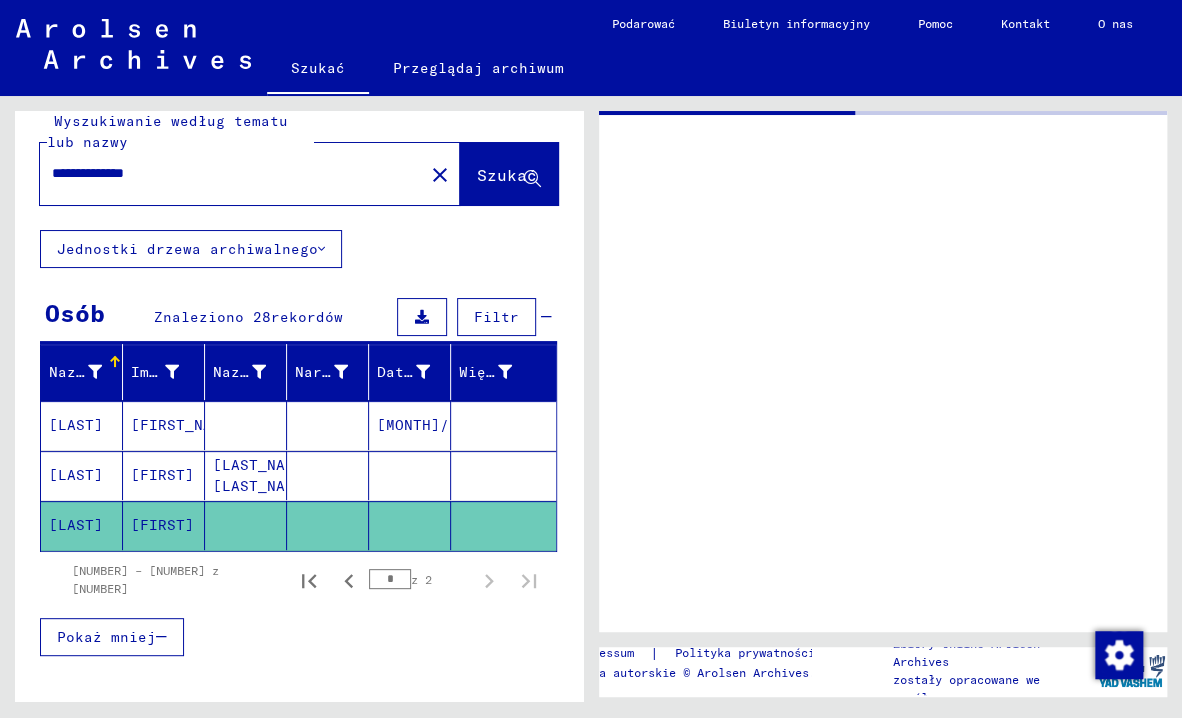scroll, scrollTop: 0, scrollLeft: 0, axis: both 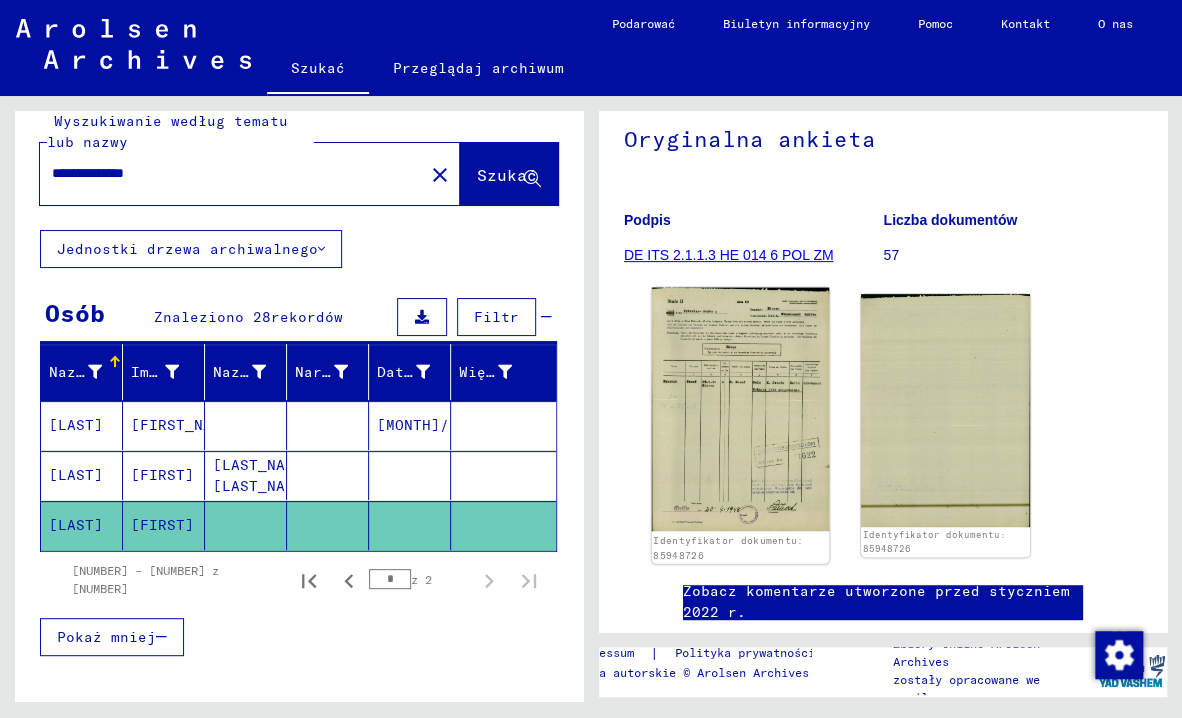 click 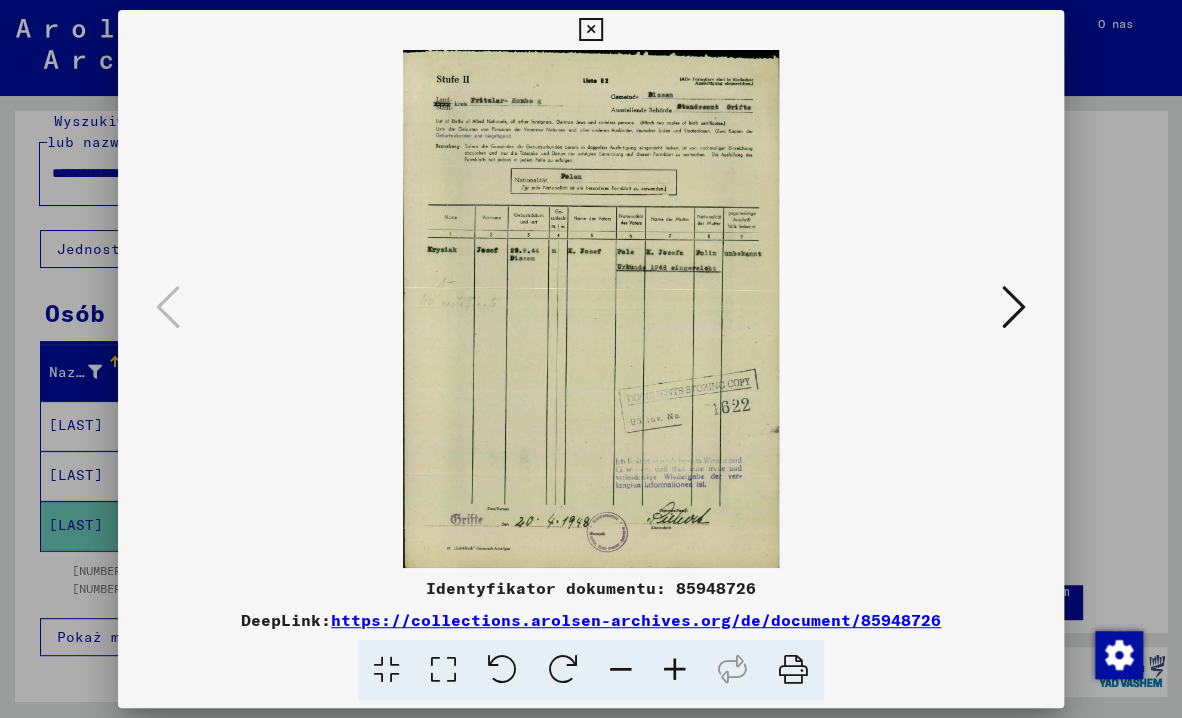scroll, scrollTop: 0, scrollLeft: 0, axis: both 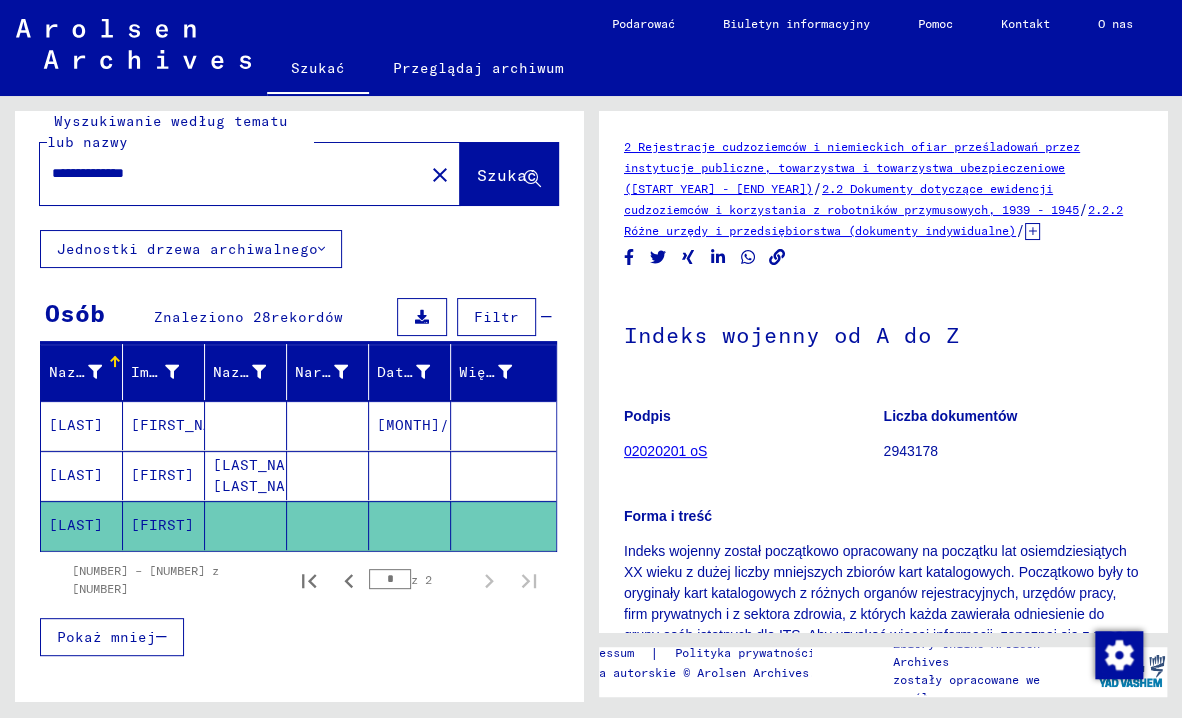 click on "[FIRST]" at bounding box center (164, 525) 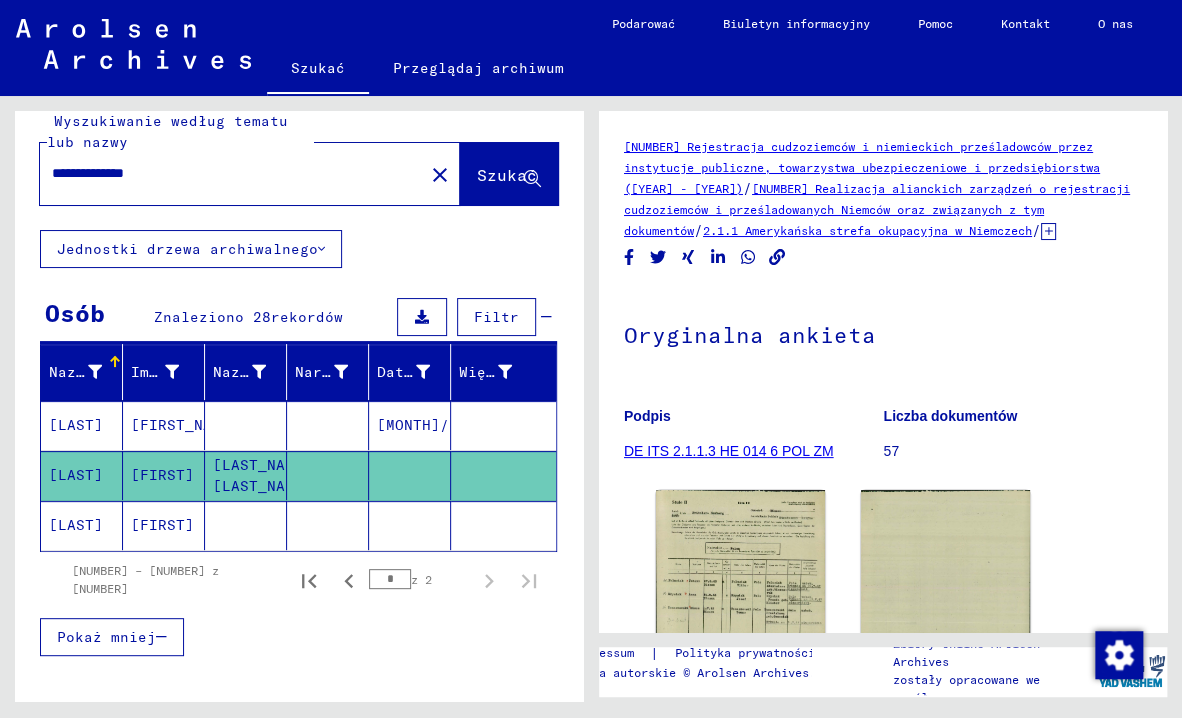 scroll, scrollTop: 0, scrollLeft: 0, axis: both 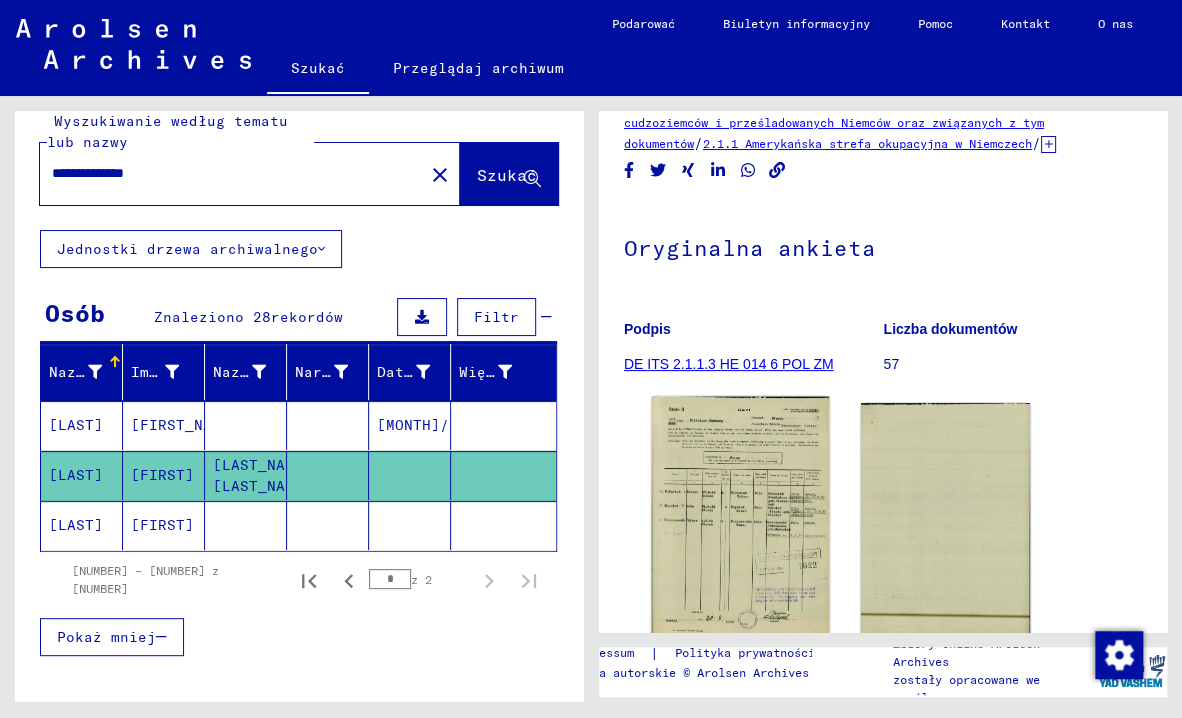 click 